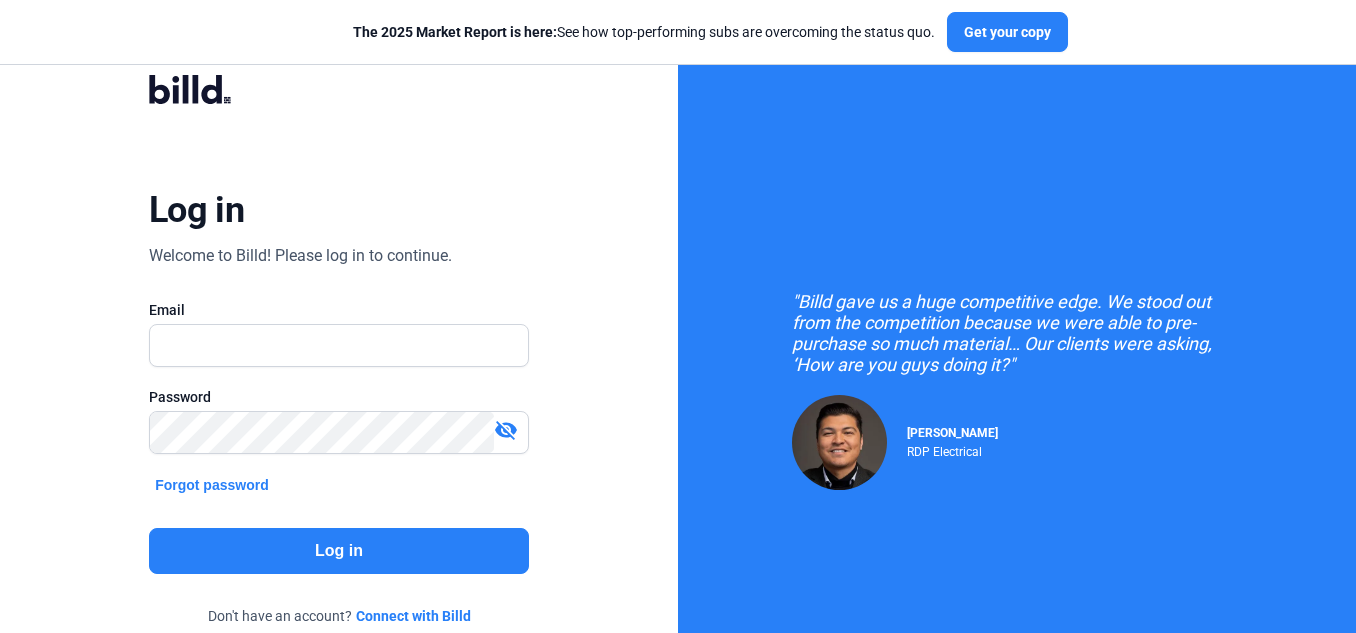 scroll, scrollTop: 0, scrollLeft: 0, axis: both 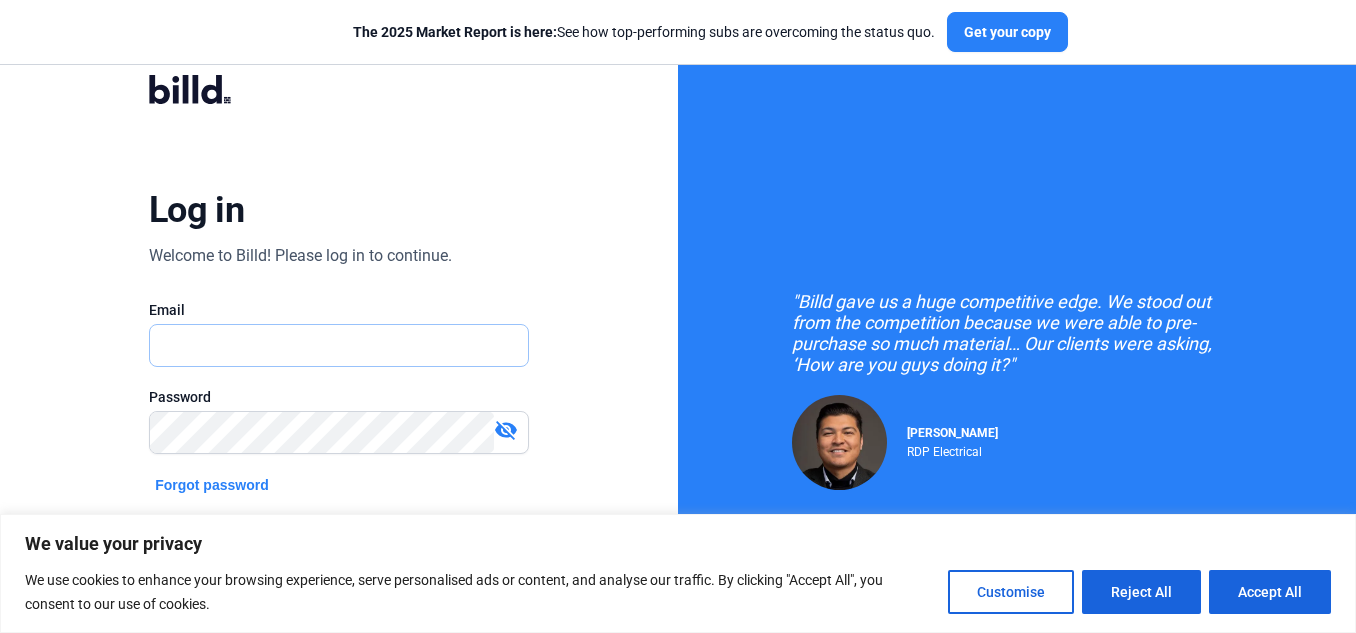 click at bounding box center [339, 345] 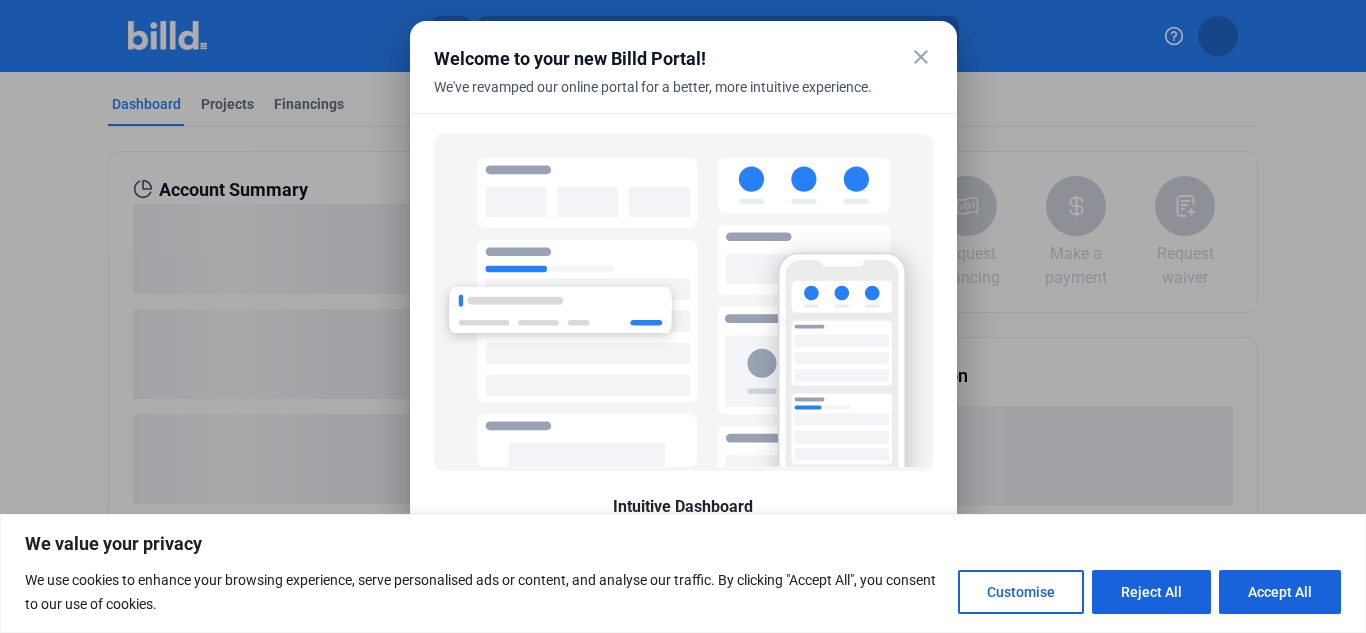 scroll, scrollTop: 102, scrollLeft: 0, axis: vertical 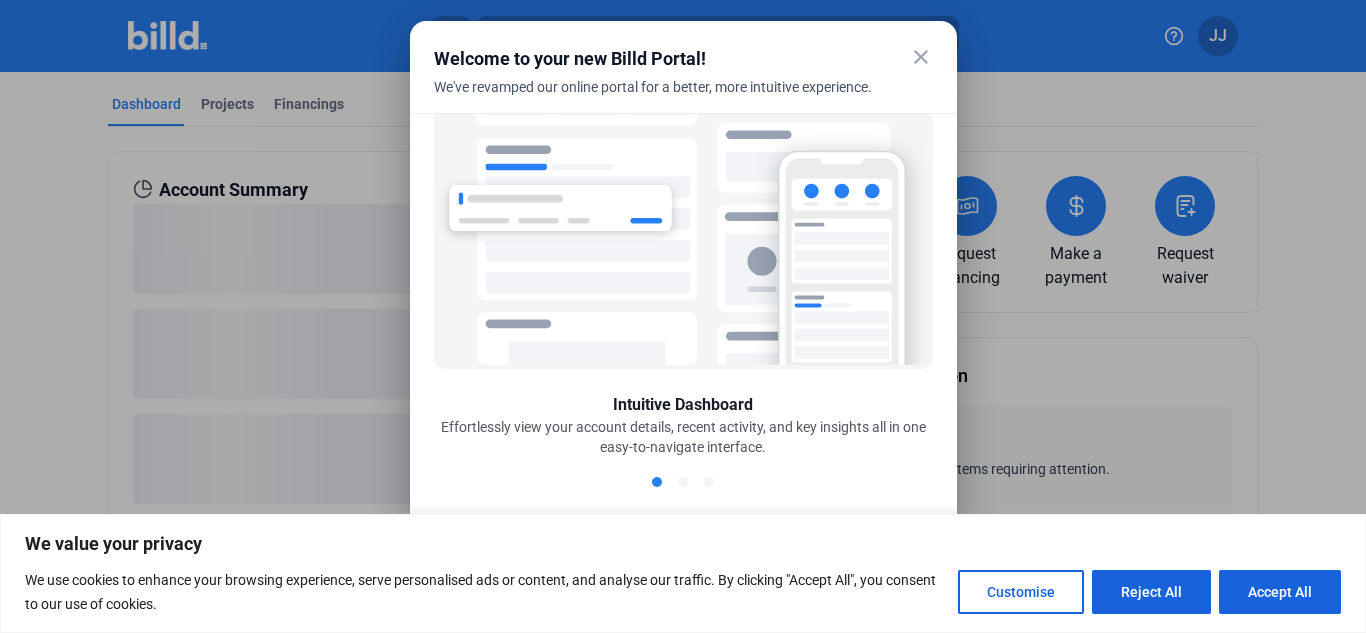 click on "close" at bounding box center (921, 57) 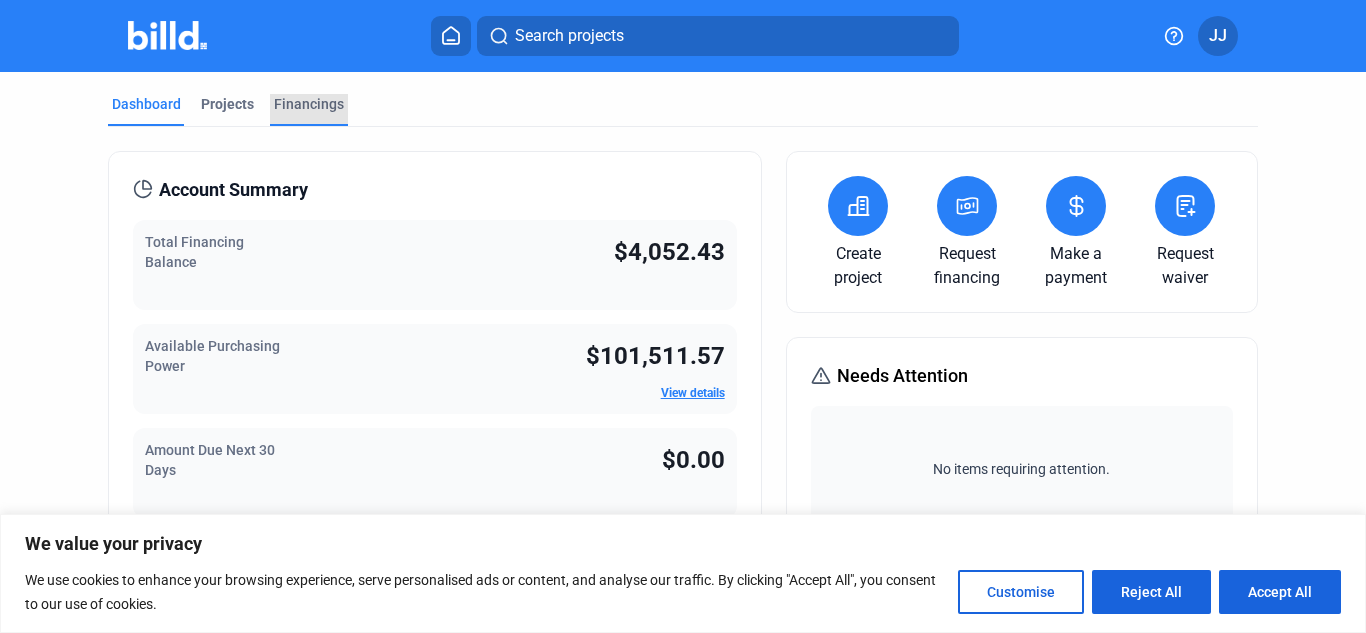 click on "Financings" at bounding box center [309, 104] 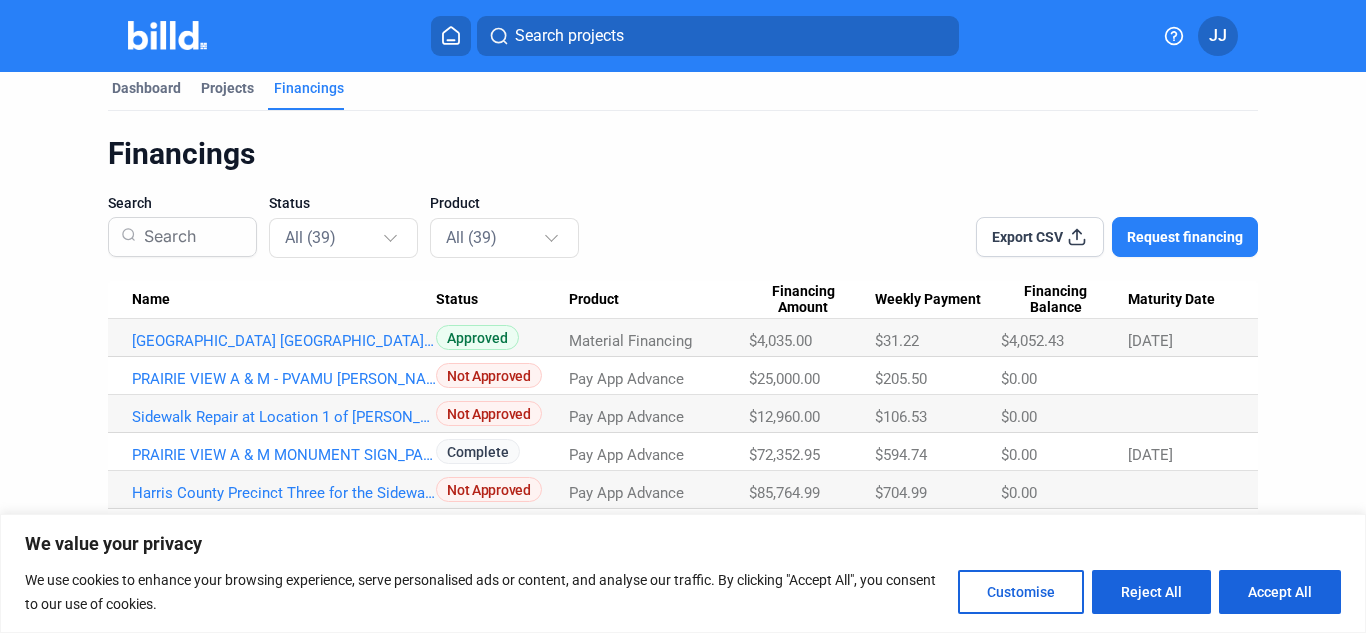 scroll, scrollTop: 23, scrollLeft: 0, axis: vertical 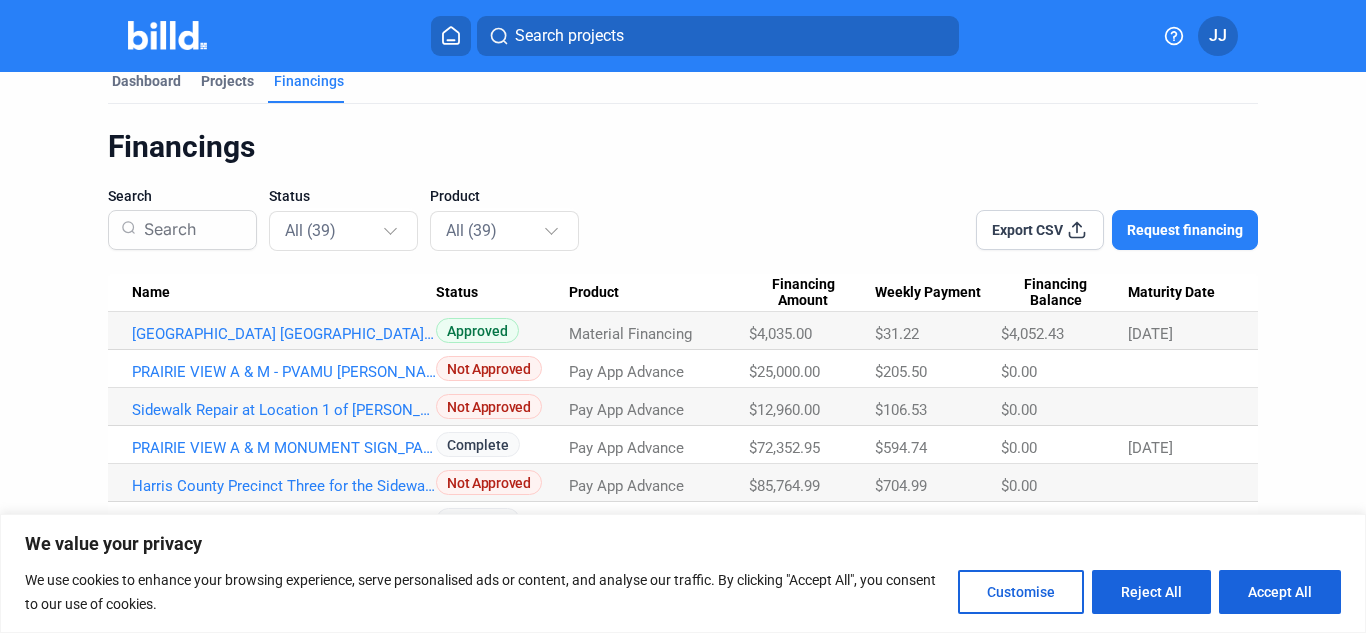 click on "Product" at bounding box center (659, 293) 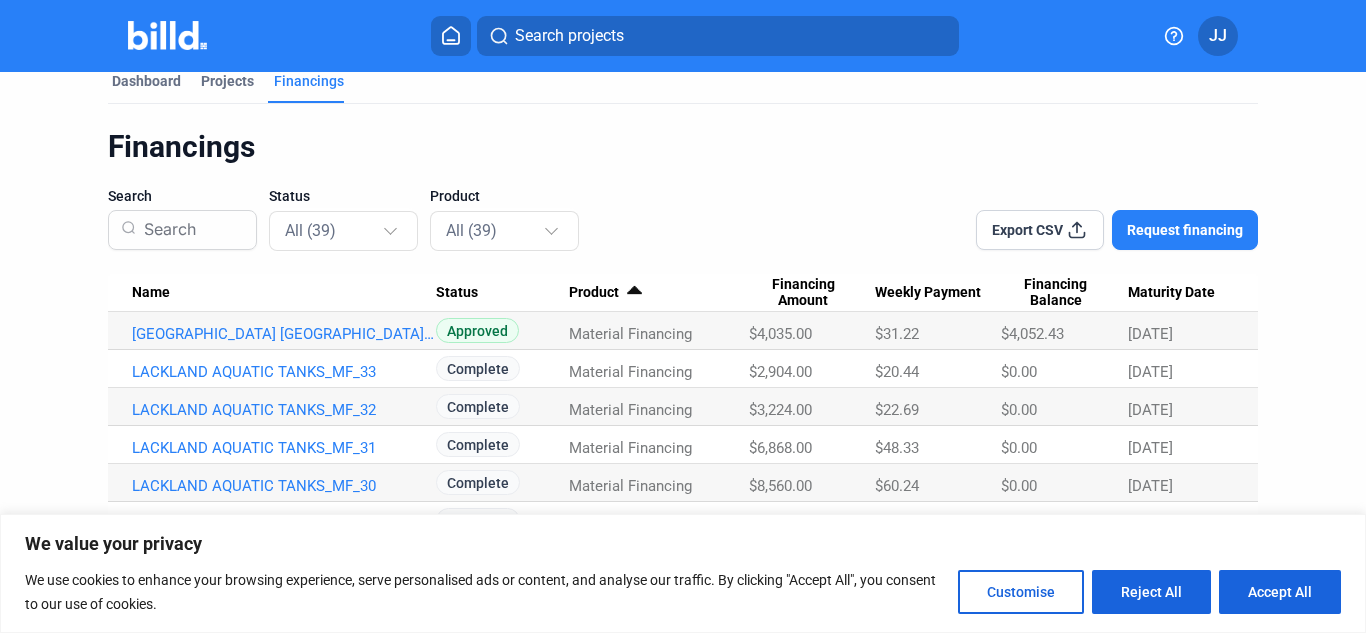 click on "Request financing" at bounding box center [1185, 230] 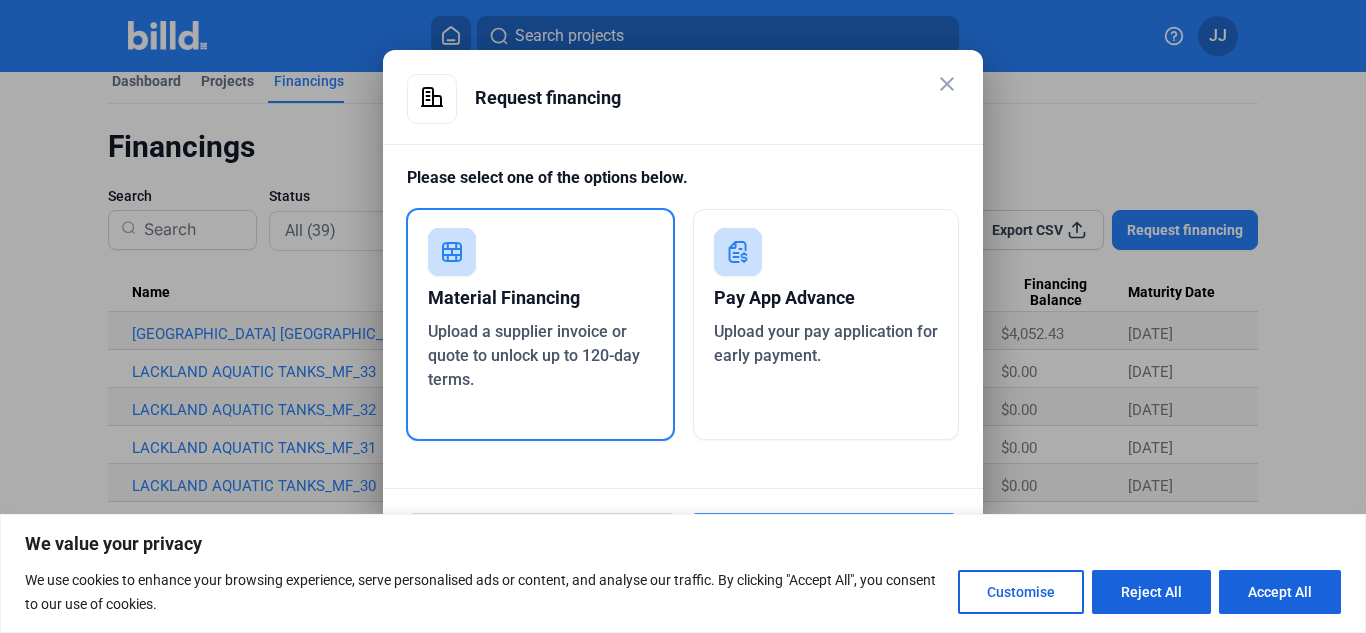 click on "Upload a supplier invoice or quote to unlock up to 120-day terms." at bounding box center [540, 356] 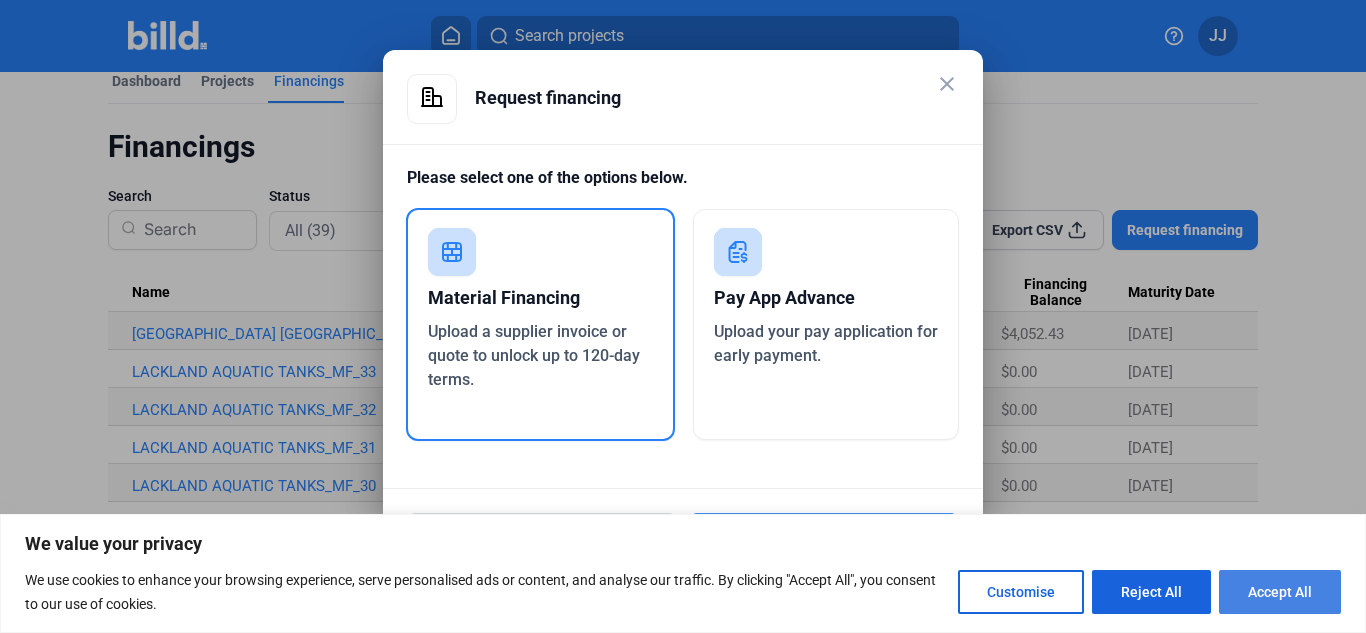 click on "Accept All" at bounding box center [1280, 592] 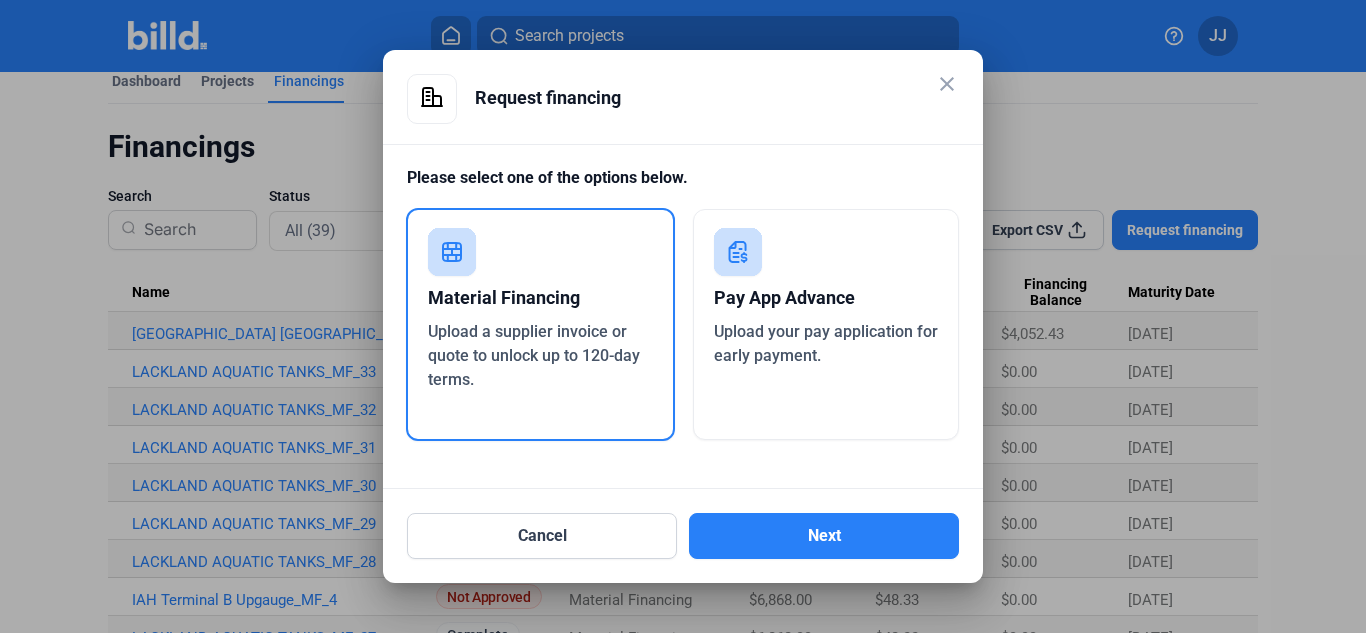checkbox on "true" 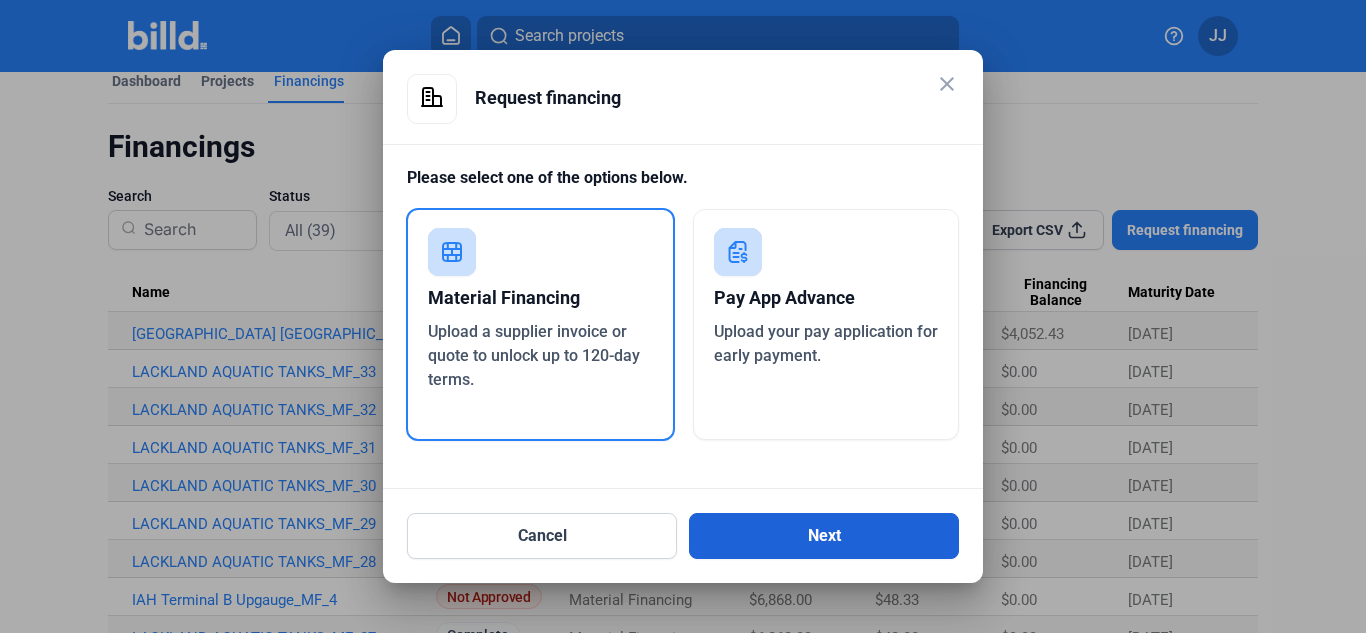 scroll, scrollTop: 0, scrollLeft: 0, axis: both 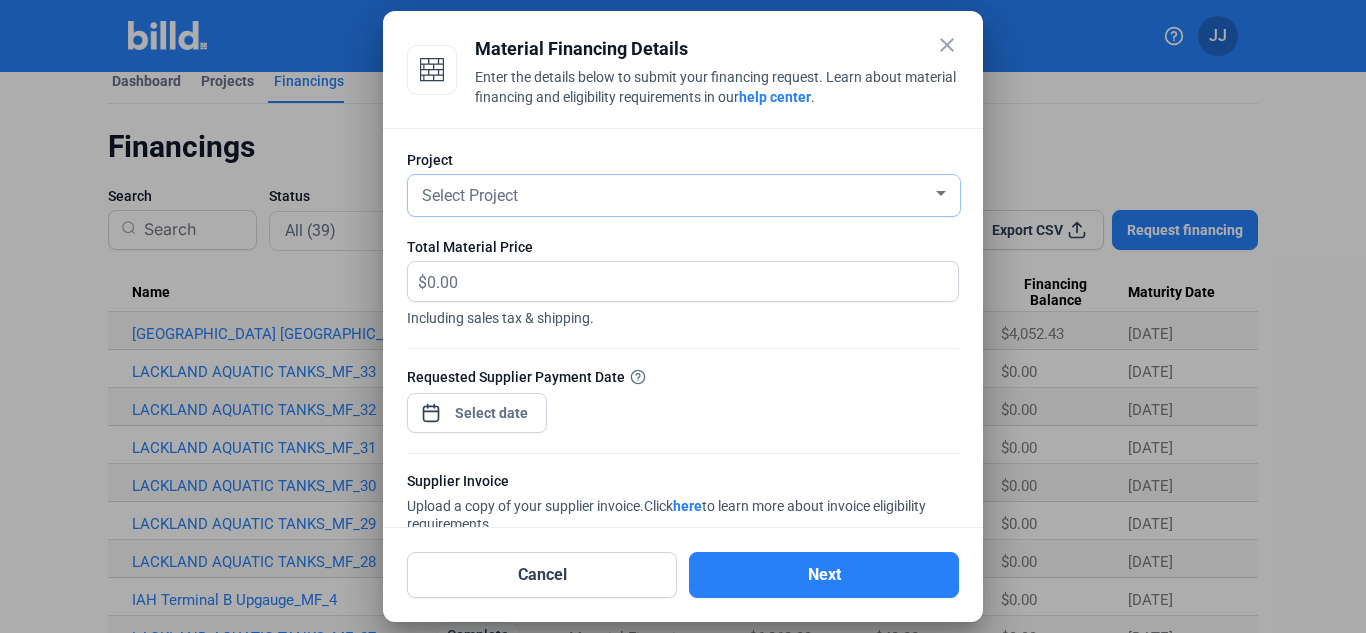 click on "Select Project" at bounding box center [675, 194] 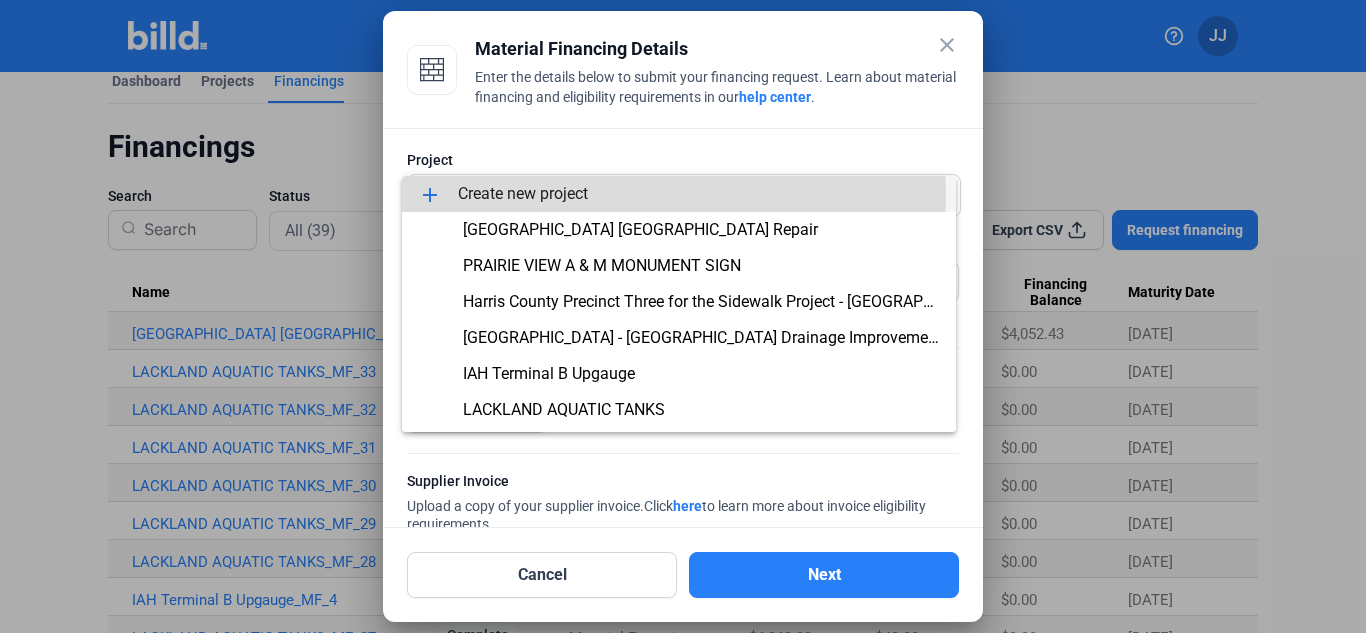 click on "add  Create new project" at bounding box center (679, 194) 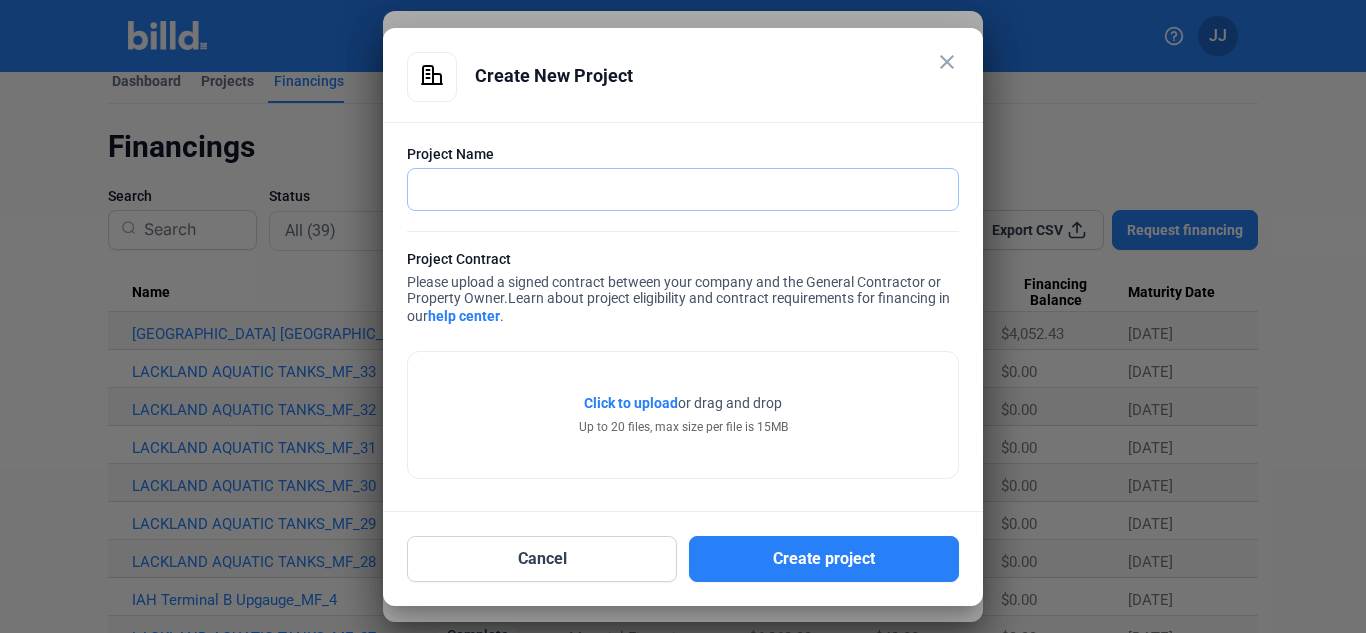 click at bounding box center [683, 189] 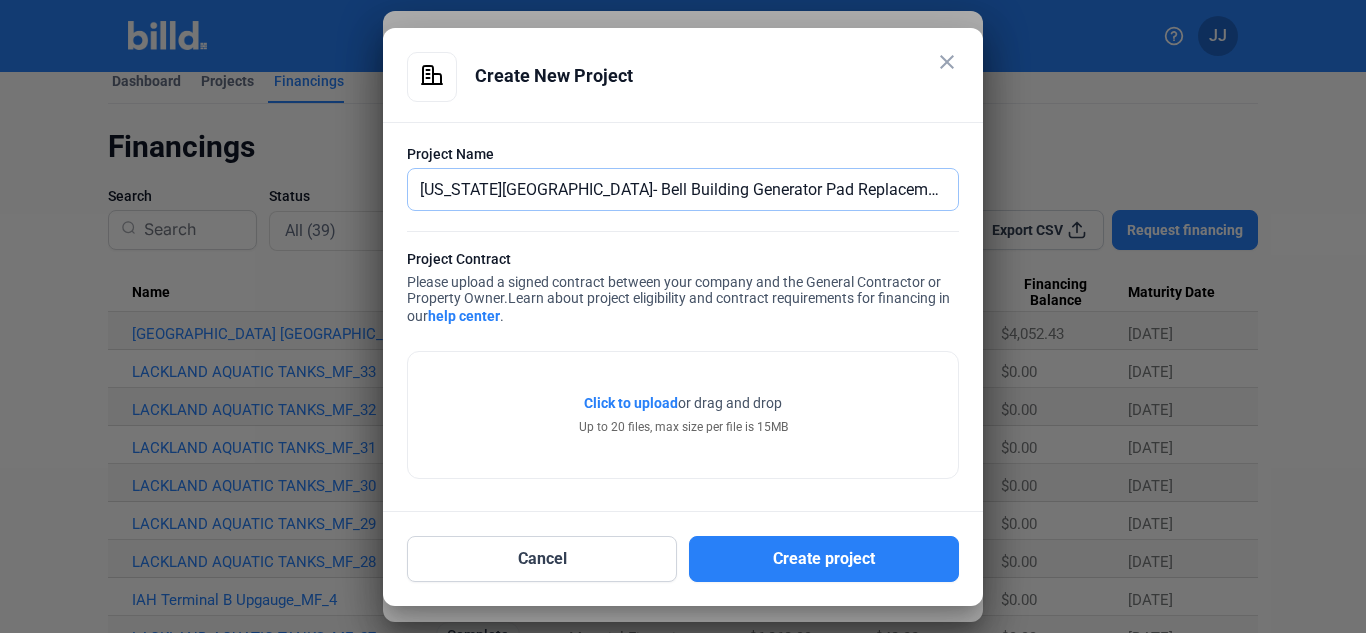 type on "[US_STATE][GEOGRAPHIC_DATA]- Bell Building Generator Pad Replacement" 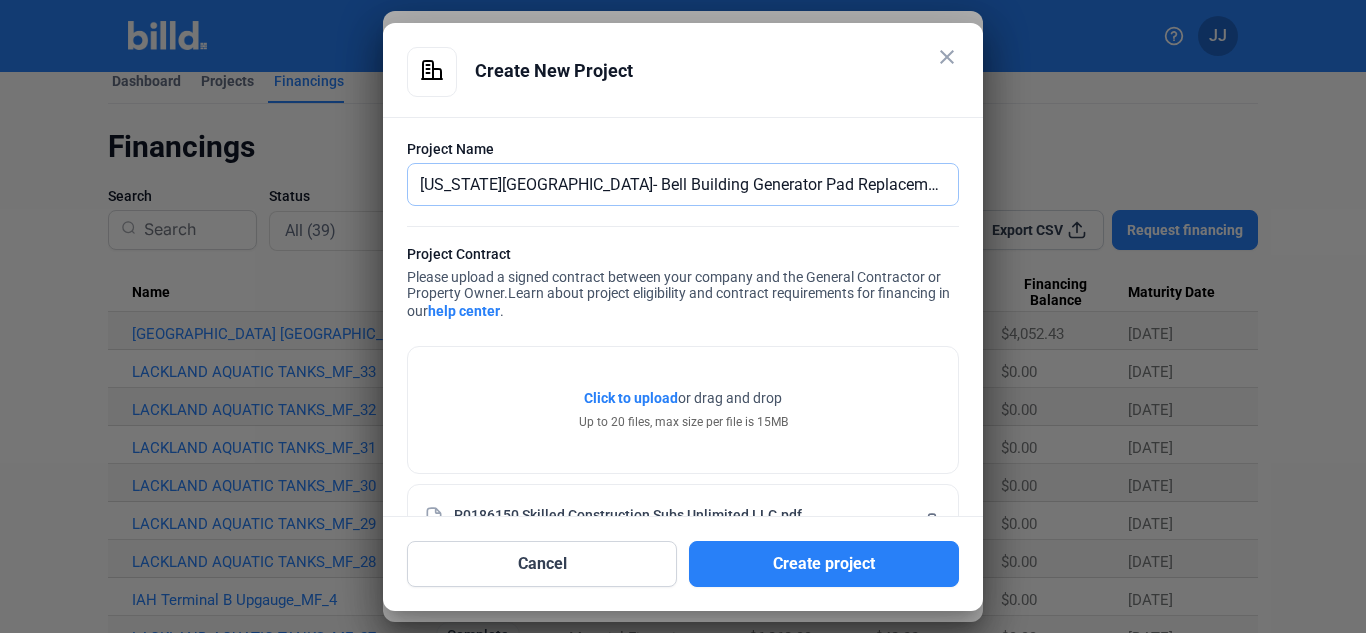 scroll, scrollTop: 66, scrollLeft: 0, axis: vertical 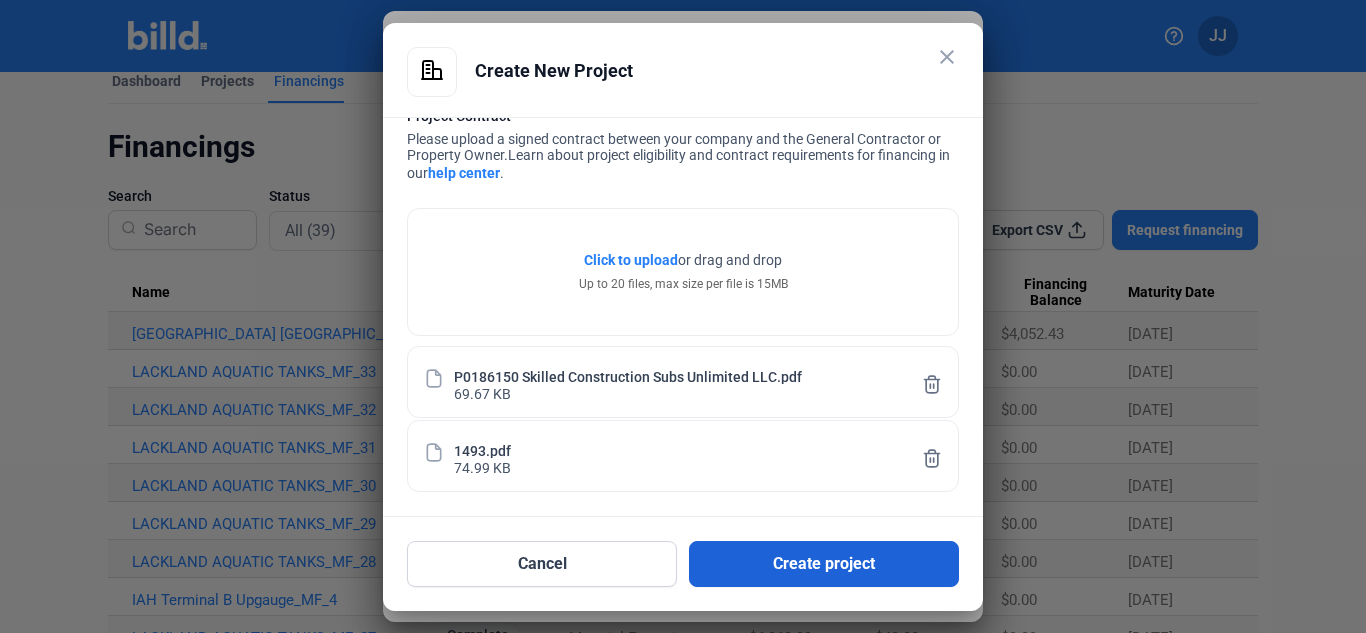 click on "Create project" at bounding box center (824, 564) 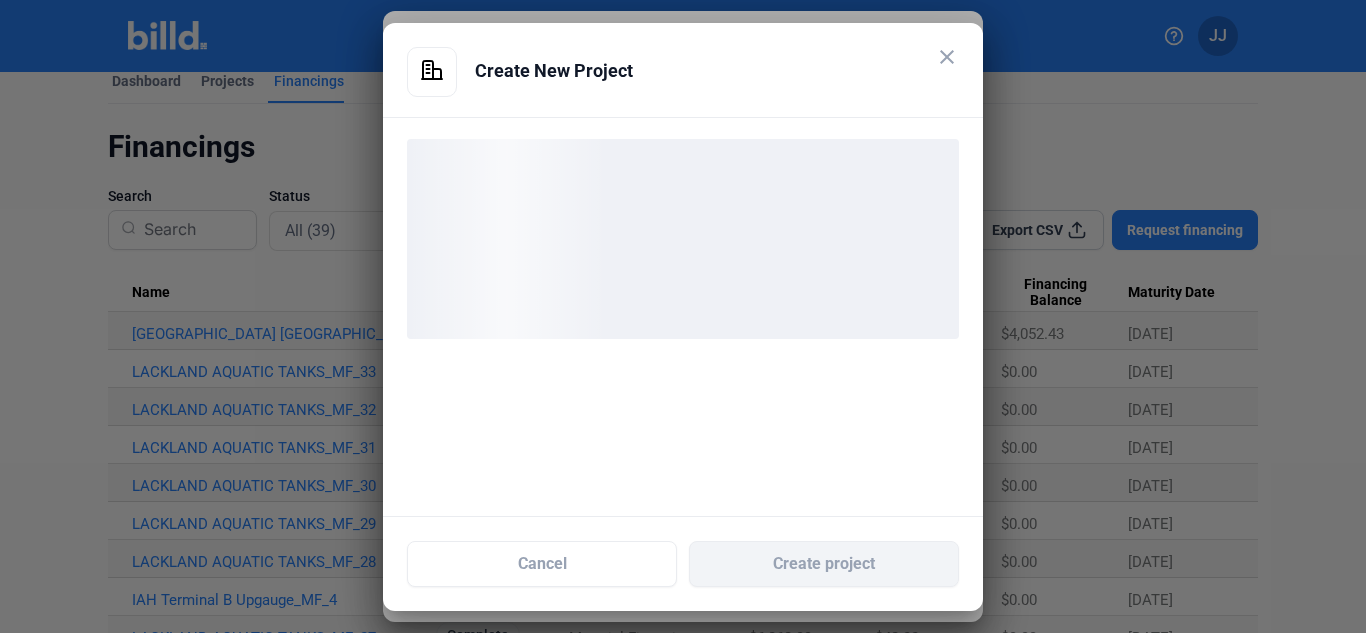 scroll, scrollTop: 0, scrollLeft: 0, axis: both 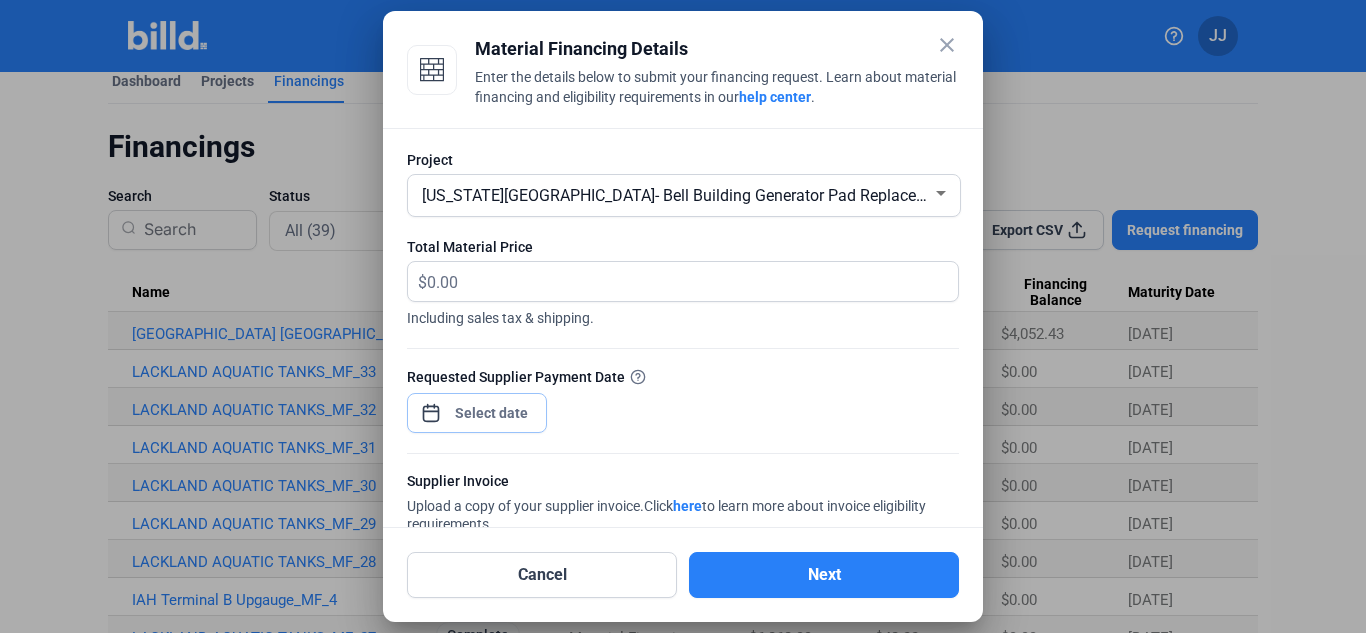 click on "close  Material Financing Details   Enter the details below to submit your financing request. Learn about material financing and eligibility requirements in our   help center .  Project  [US_STATE][GEOGRAPHIC_DATA]- Bell Building Generator Pad Replacement  Total Material Price  $ Including sales tax & shipping.  Requested Supplier Payment Date   Supplier Invoice   Upload a copy of your supplier invoice.   Click  here  to learn more about invoice eligibility requirements.  Click to upload  Tap to upload or drag and drop  Up to 20 files, max size per file is 15MB   Cancel   Next" at bounding box center [683, 316] 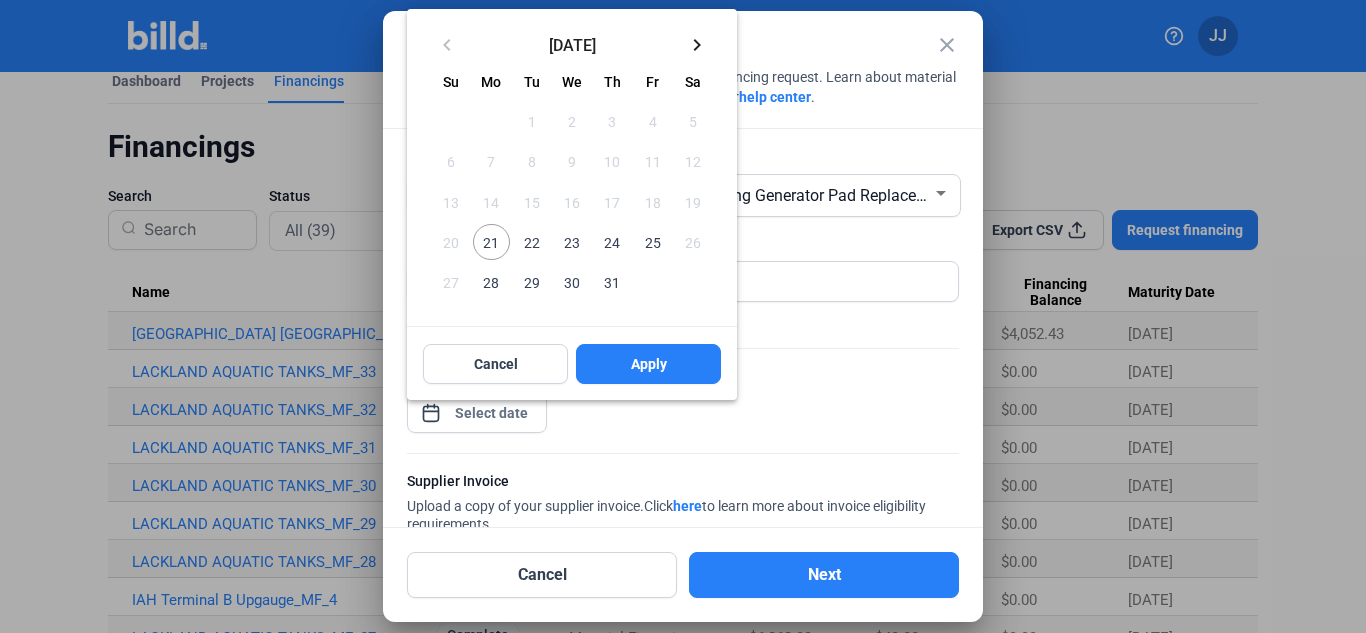 click on "22" at bounding box center (532, 242) 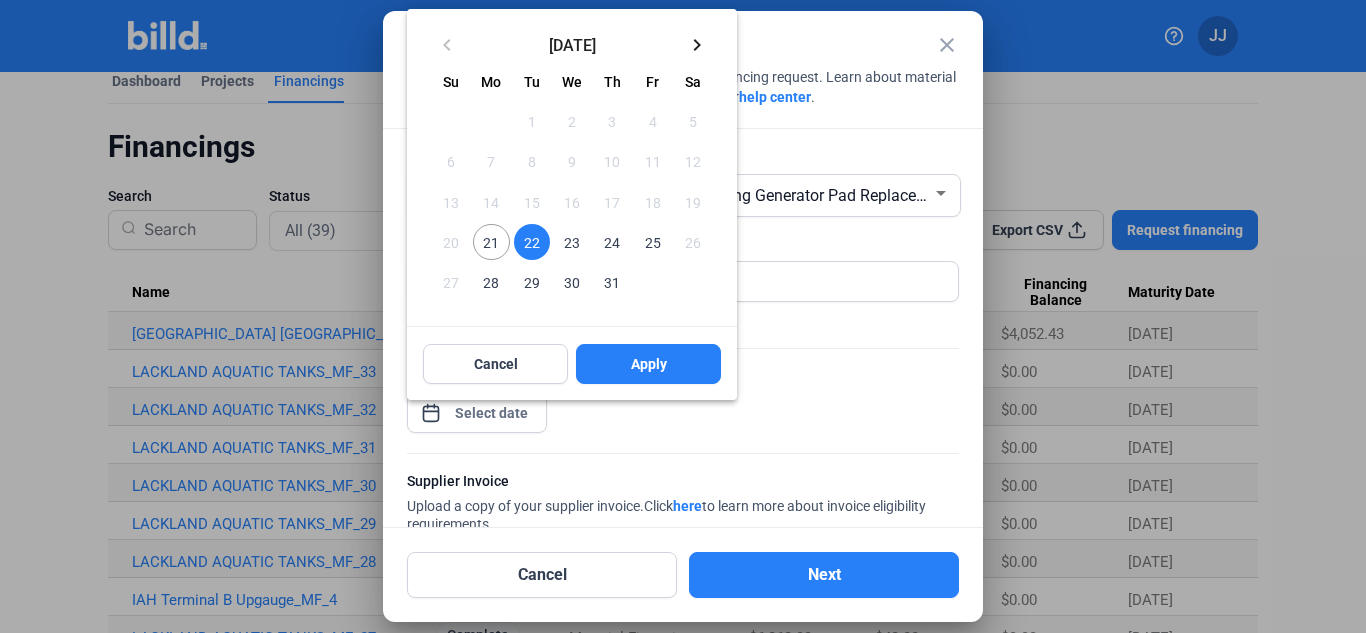 click on "23" at bounding box center [572, 242] 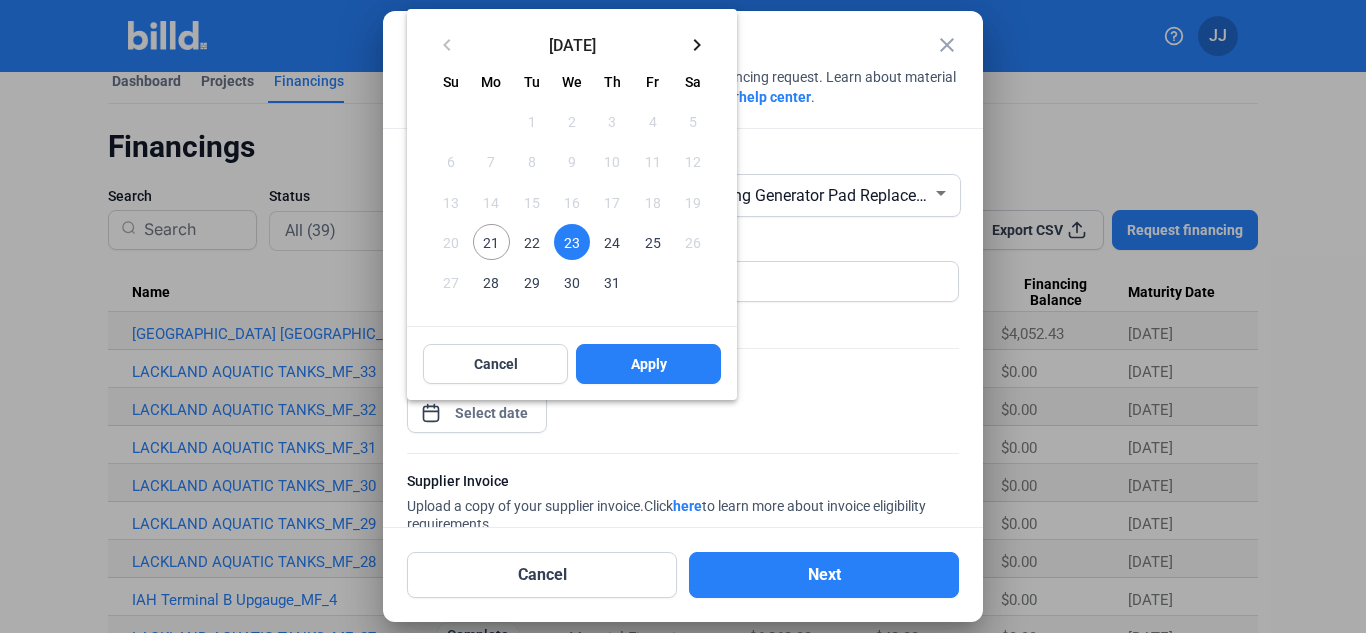 click on "22" at bounding box center (532, 242) 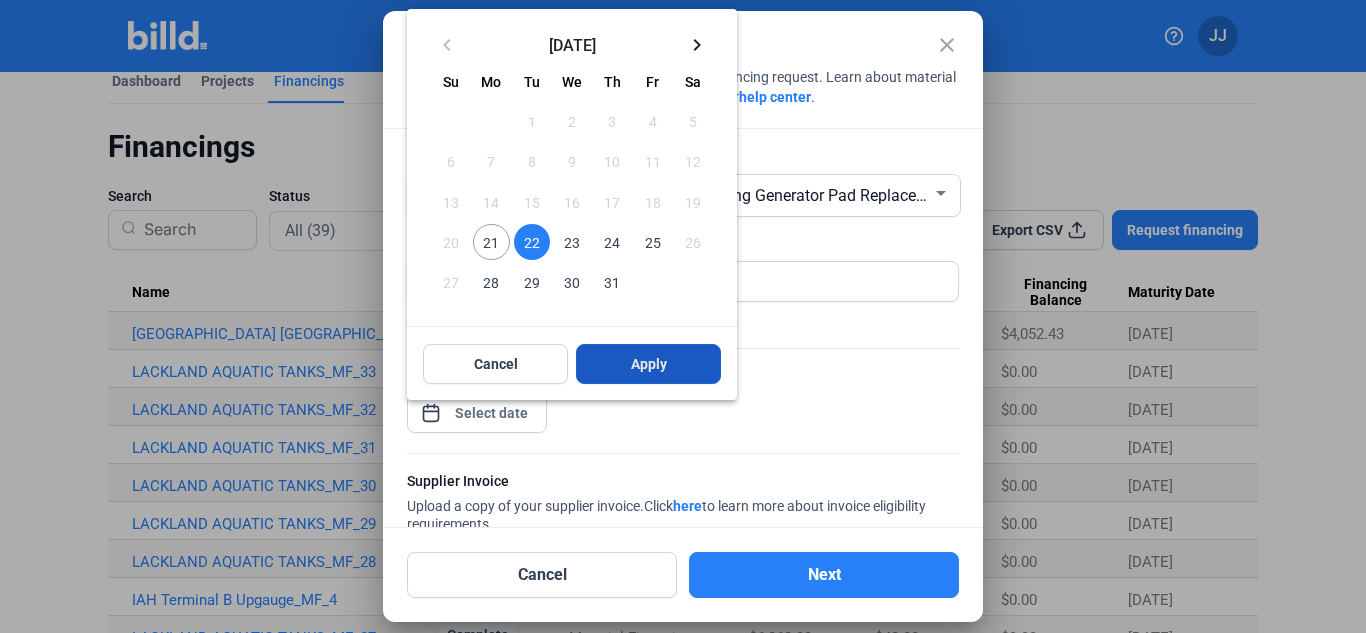 click on "Apply" at bounding box center [649, 364] 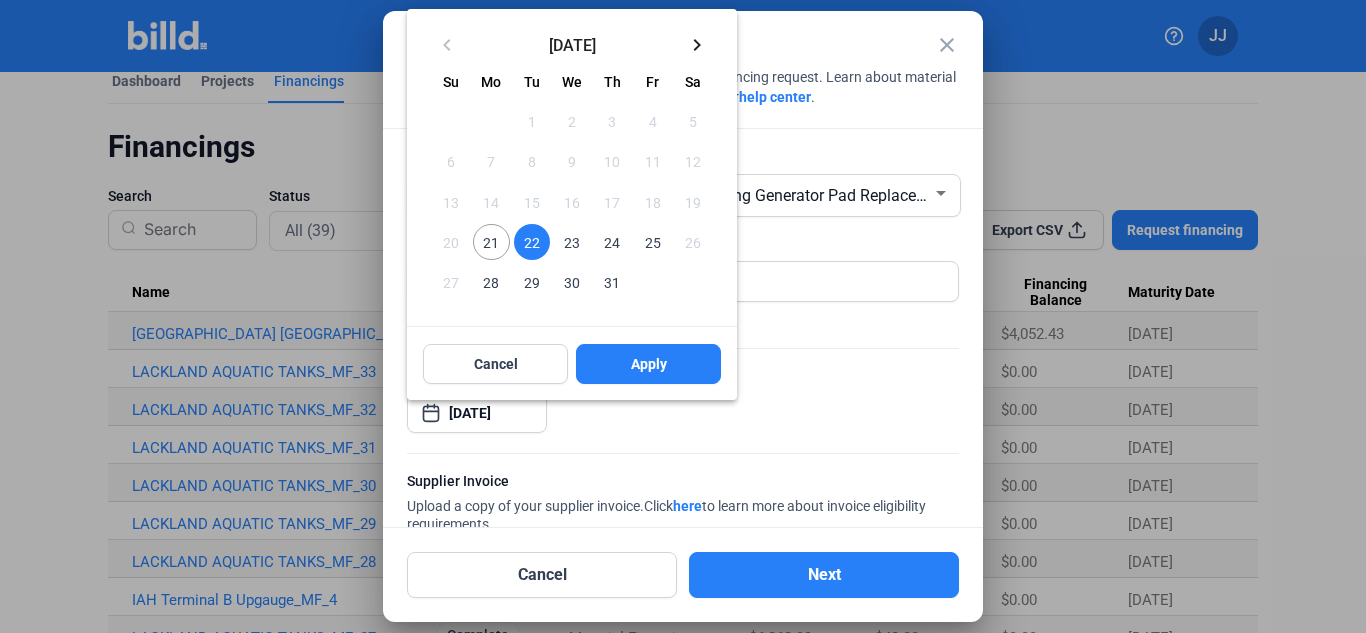 click at bounding box center (683, 316) 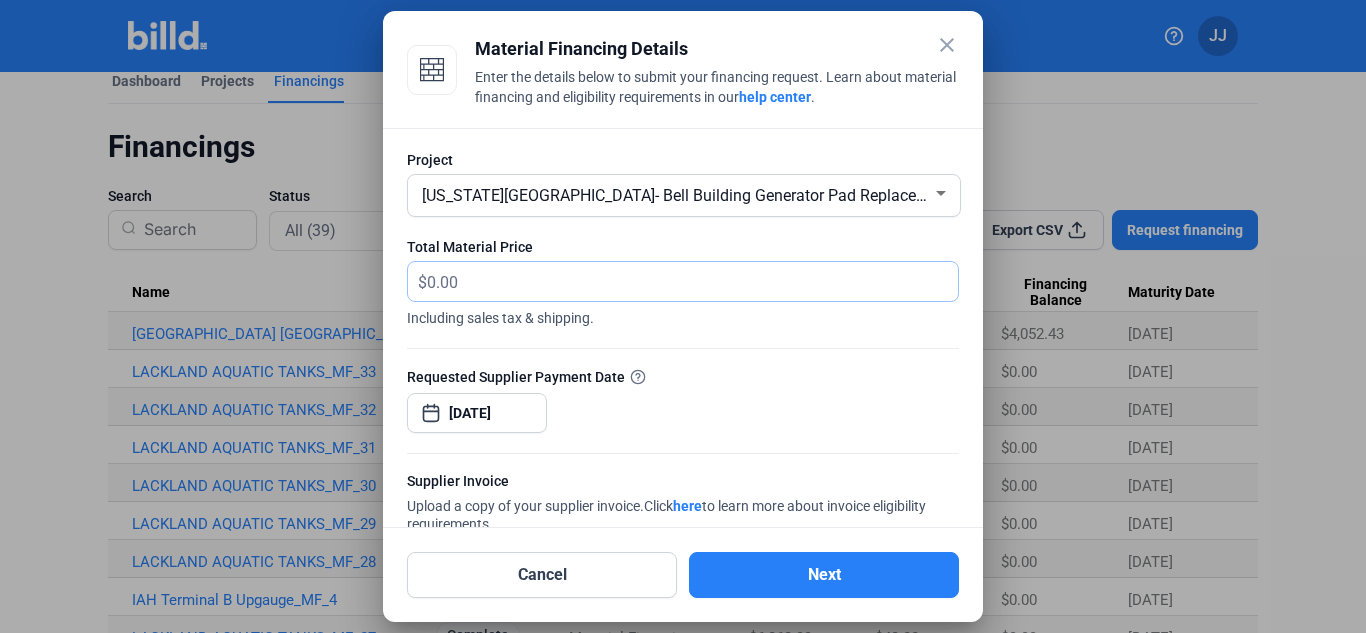 click at bounding box center (692, 281) 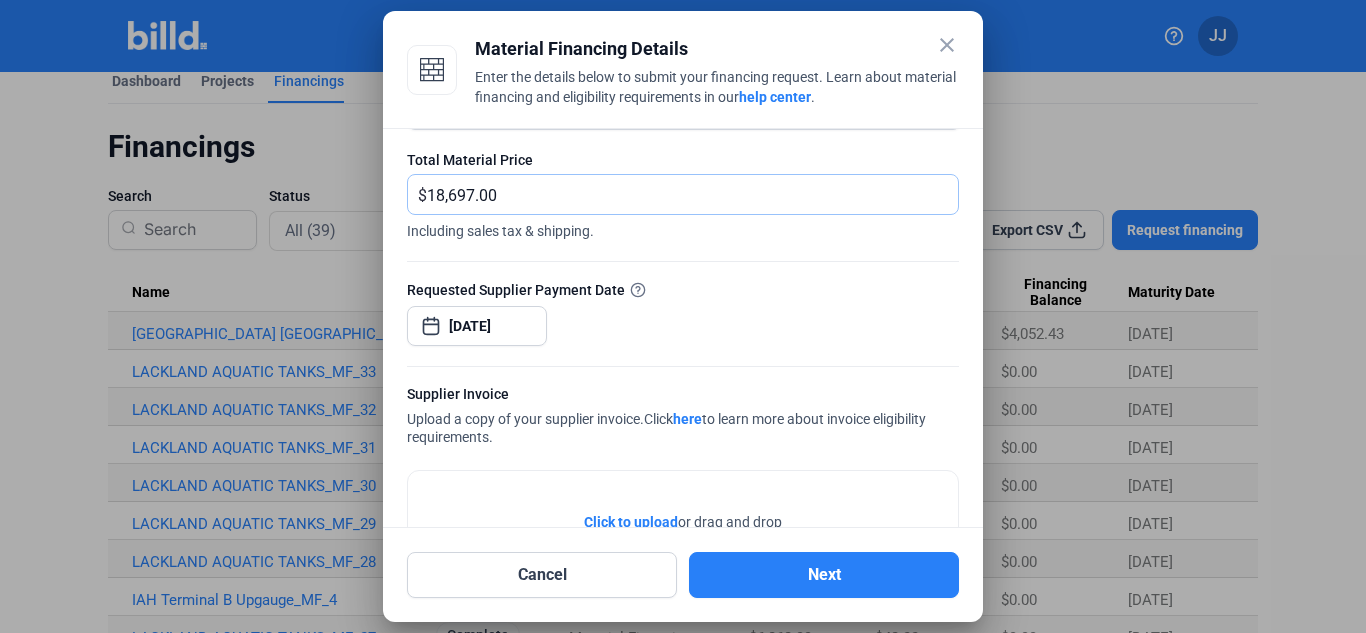scroll, scrollTop: 0, scrollLeft: 0, axis: both 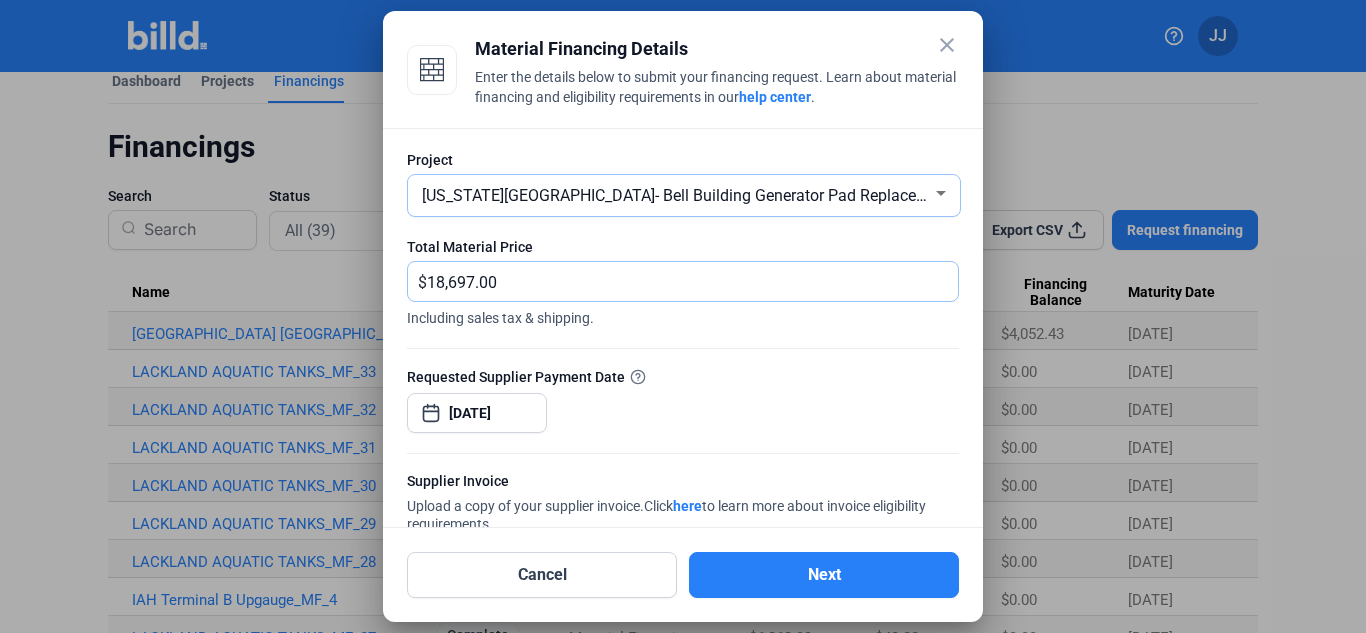 type on "18,697.00" 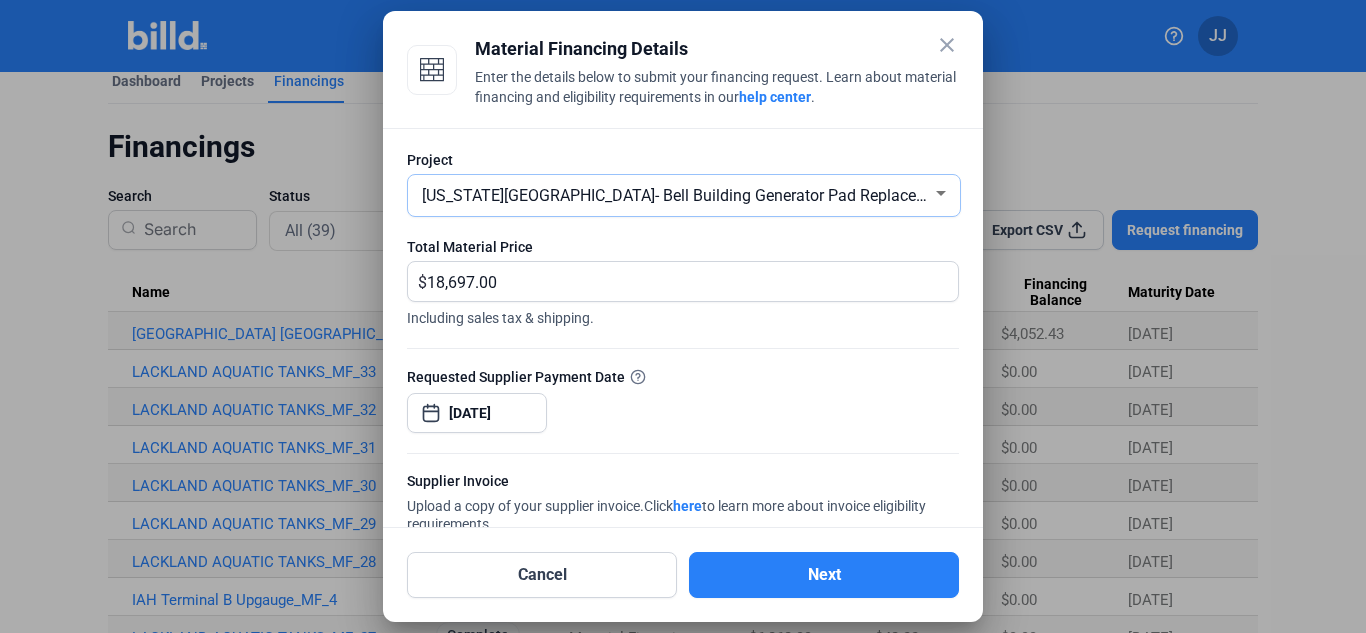 click on "[US_STATE][GEOGRAPHIC_DATA]- Bell Building Generator Pad Replacement" at bounding box center (687, 195) 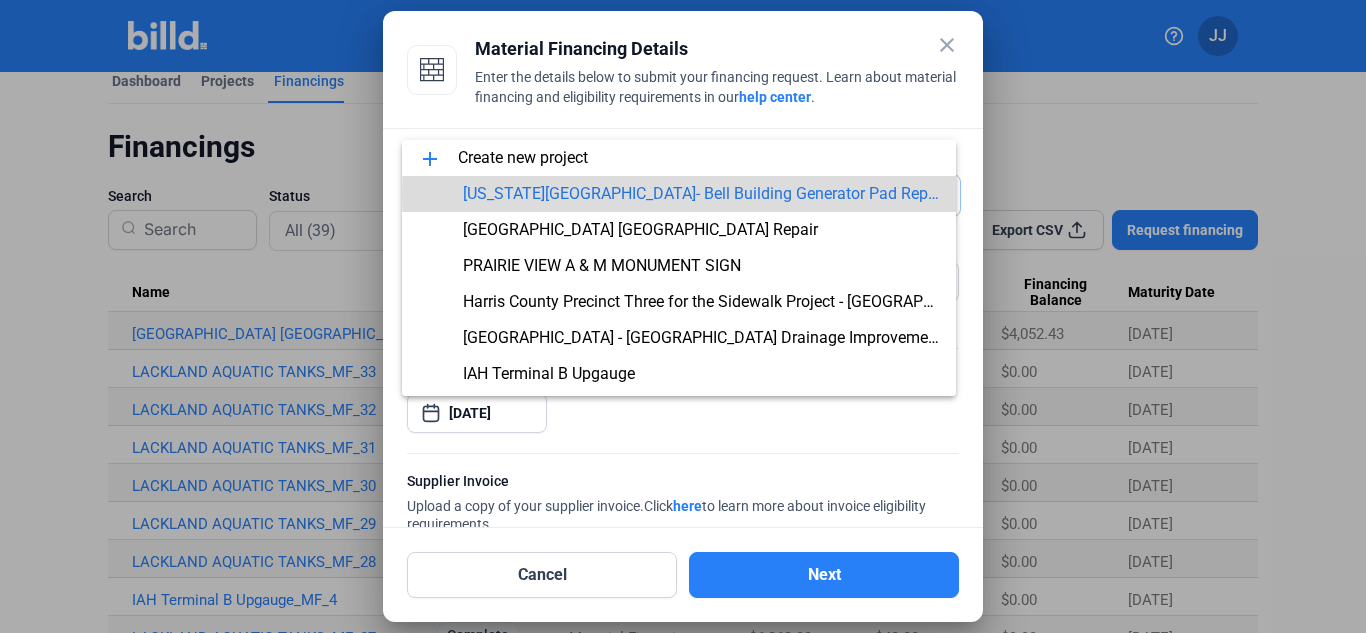 click on "[US_STATE][GEOGRAPHIC_DATA]- Bell Building Generator Pad Replacement" at bounding box center [728, 193] 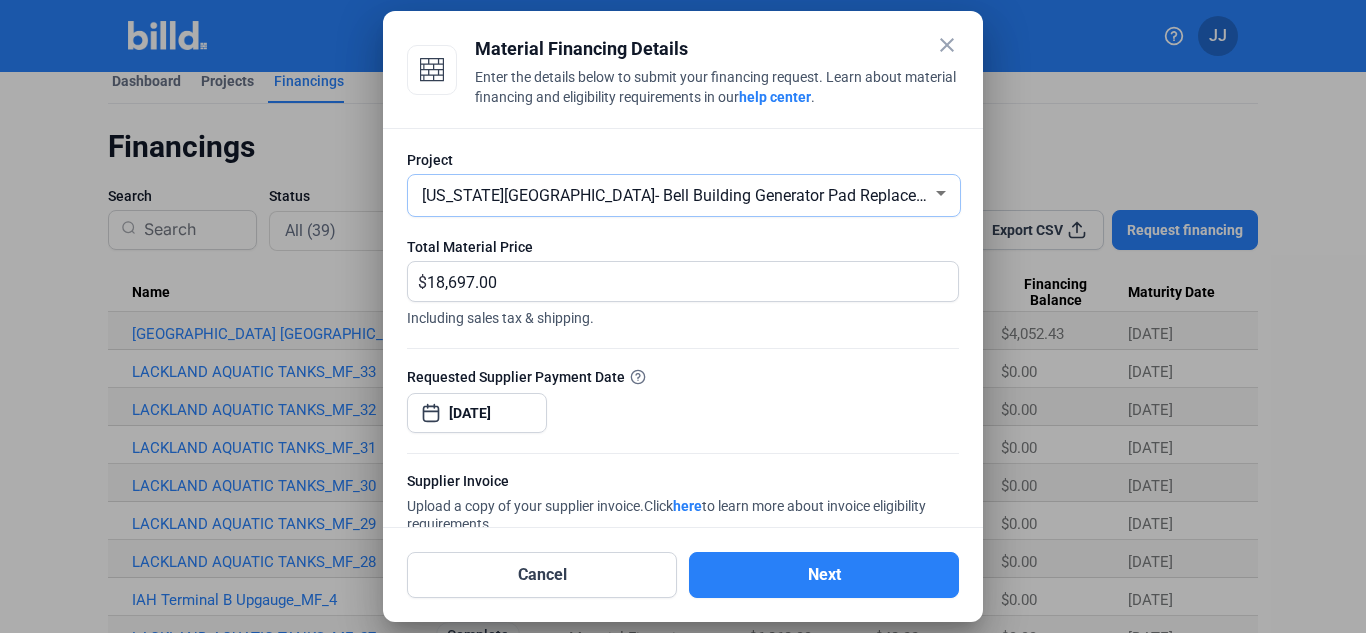 scroll, scrollTop: 192, scrollLeft: 0, axis: vertical 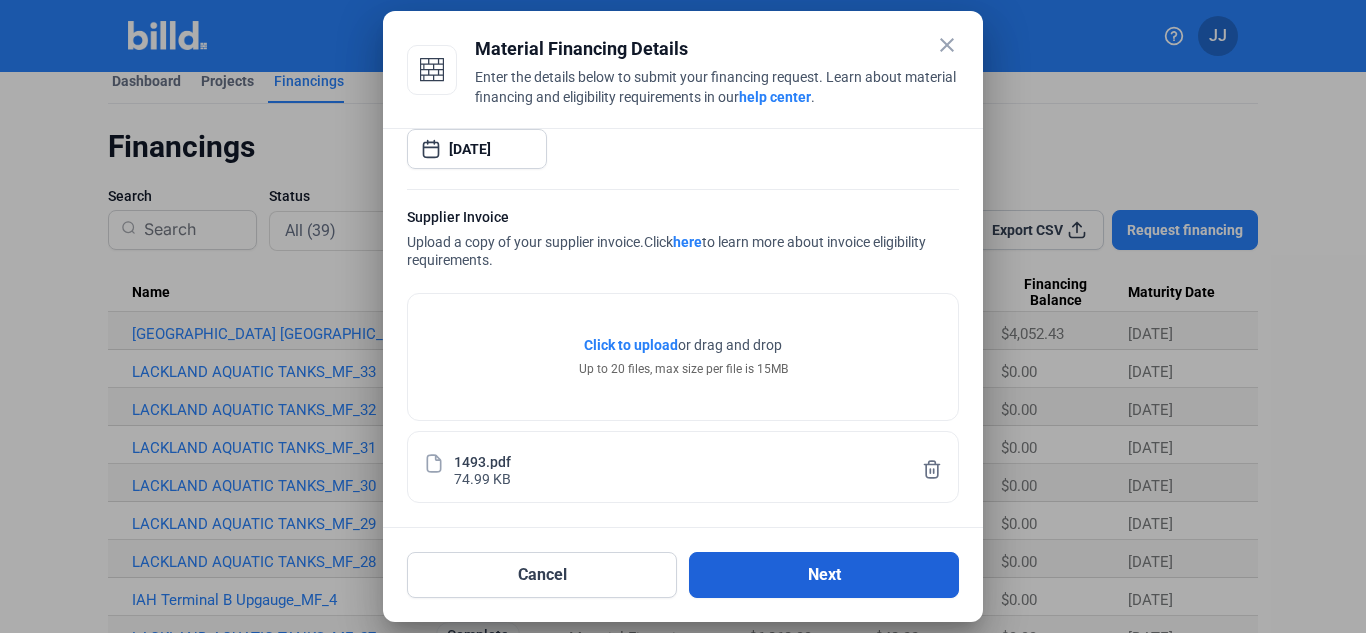 click on "Next" at bounding box center [824, 575] 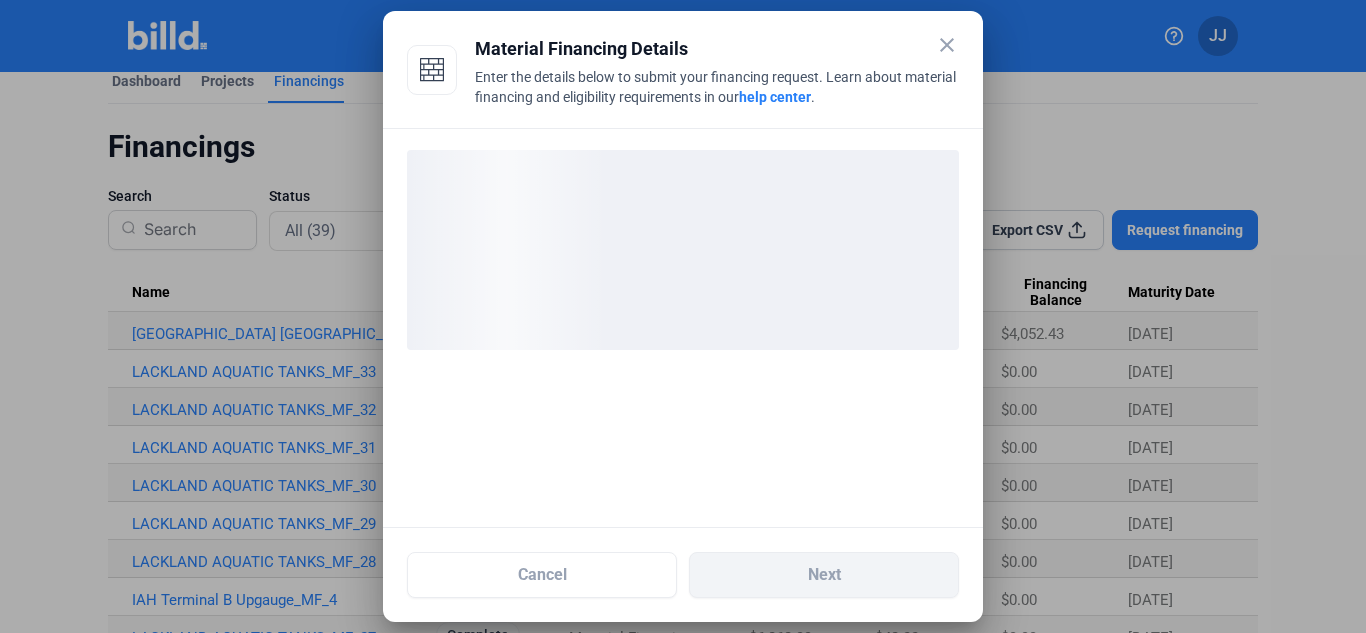 scroll, scrollTop: 0, scrollLeft: 0, axis: both 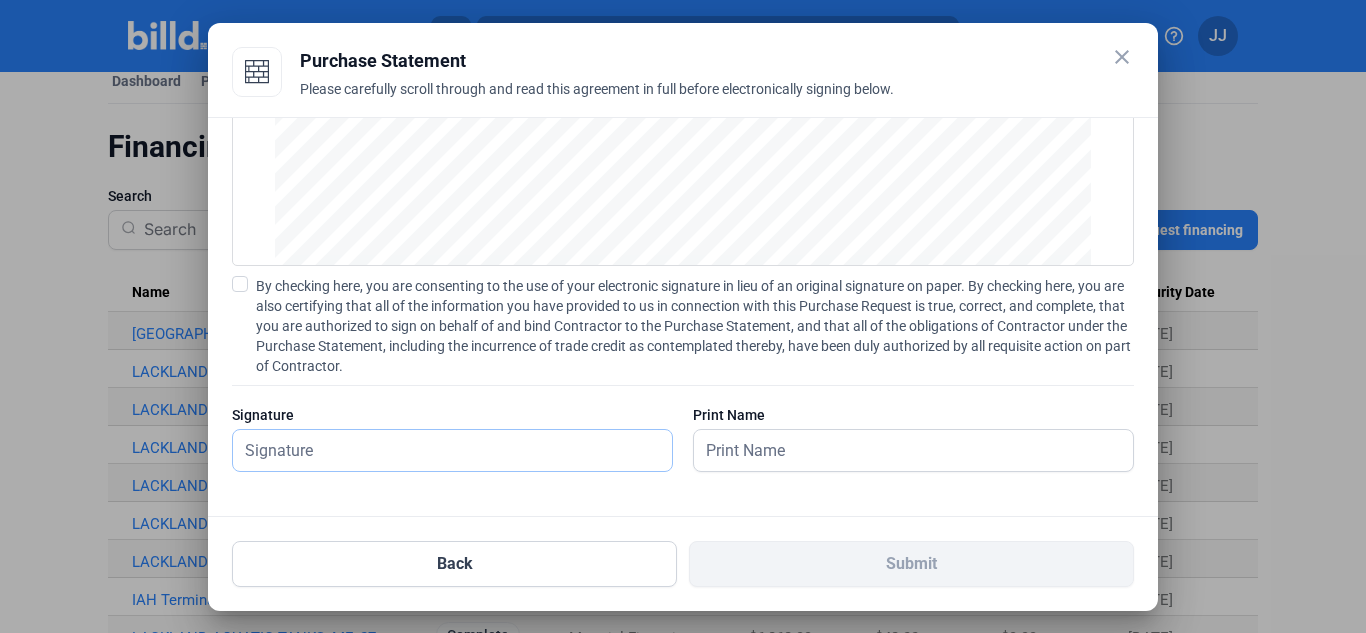 click at bounding box center [452, 450] 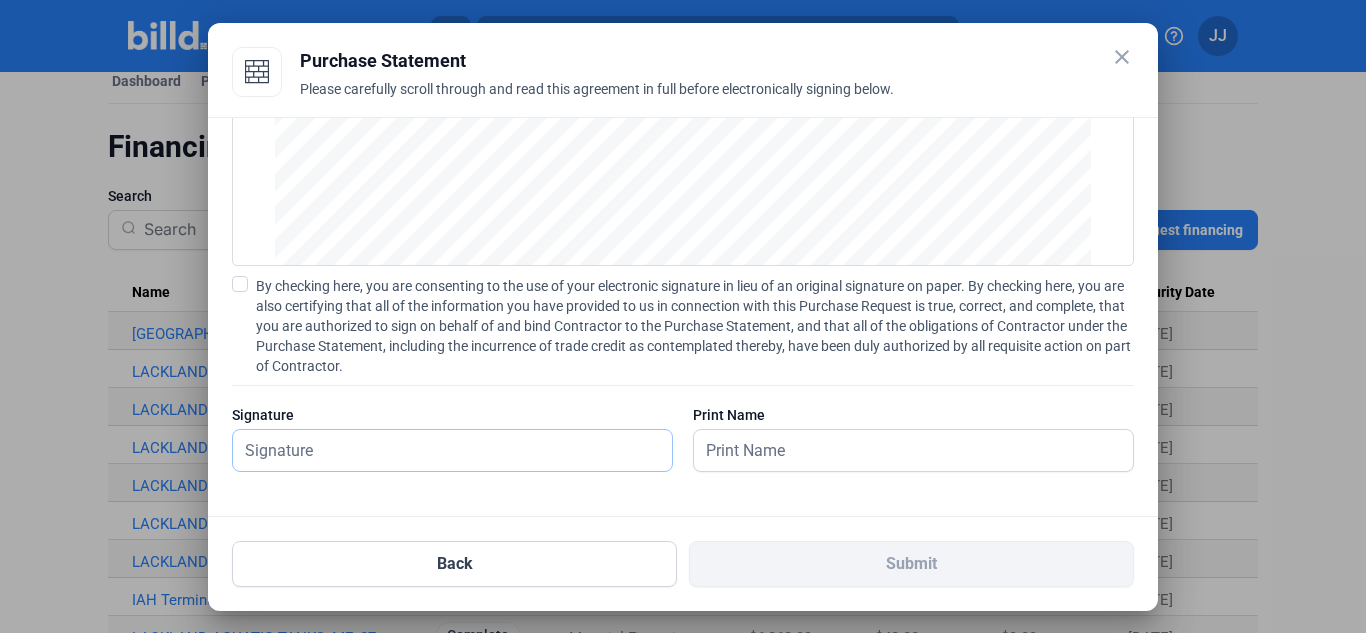 click at bounding box center [452, 450] 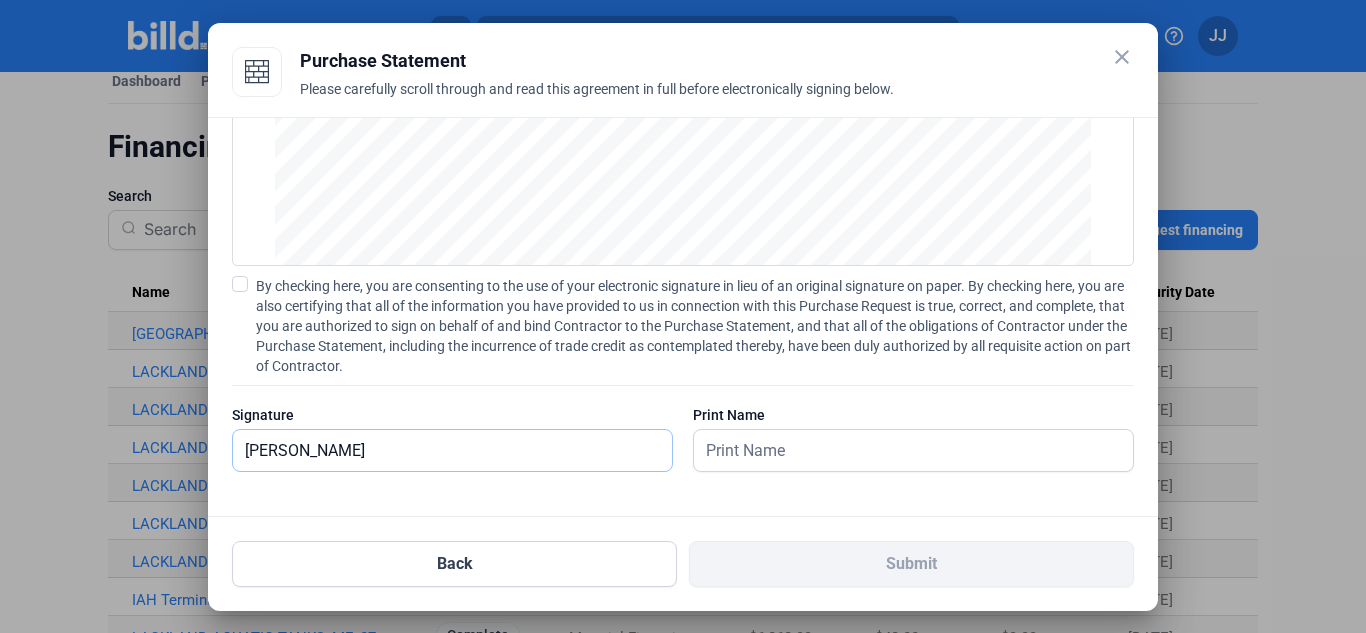 type on "[PERSON_NAME]" 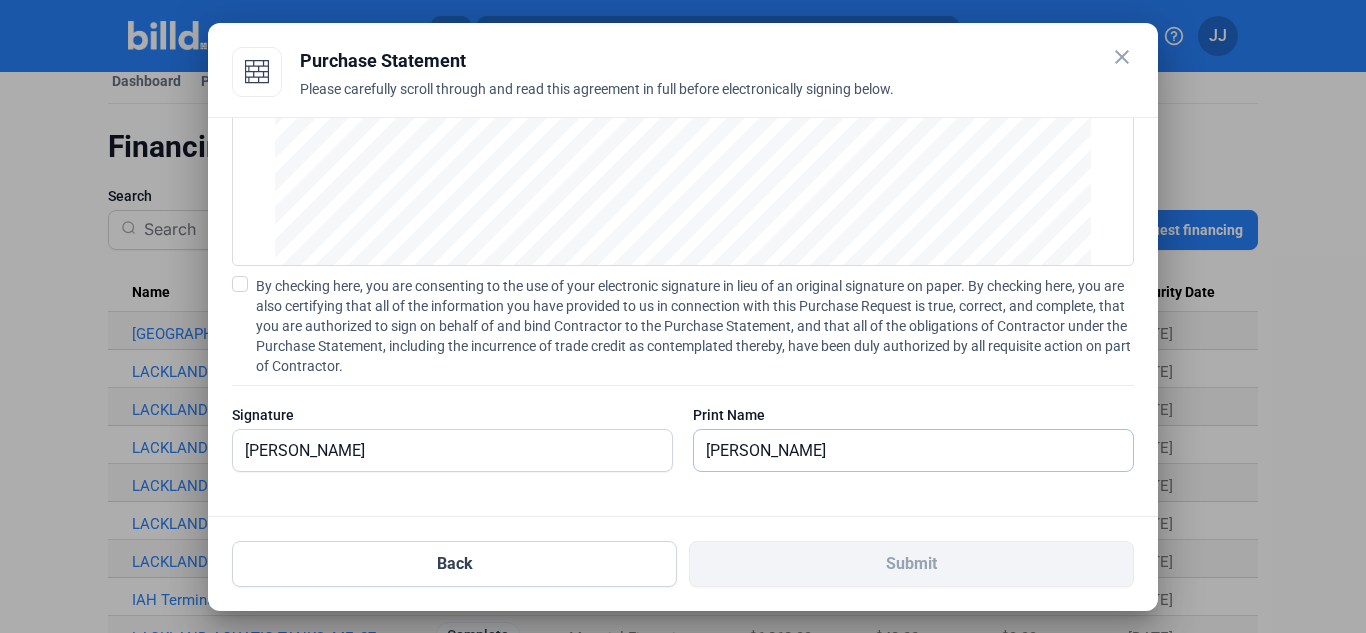 type on "[PERSON_NAME]" 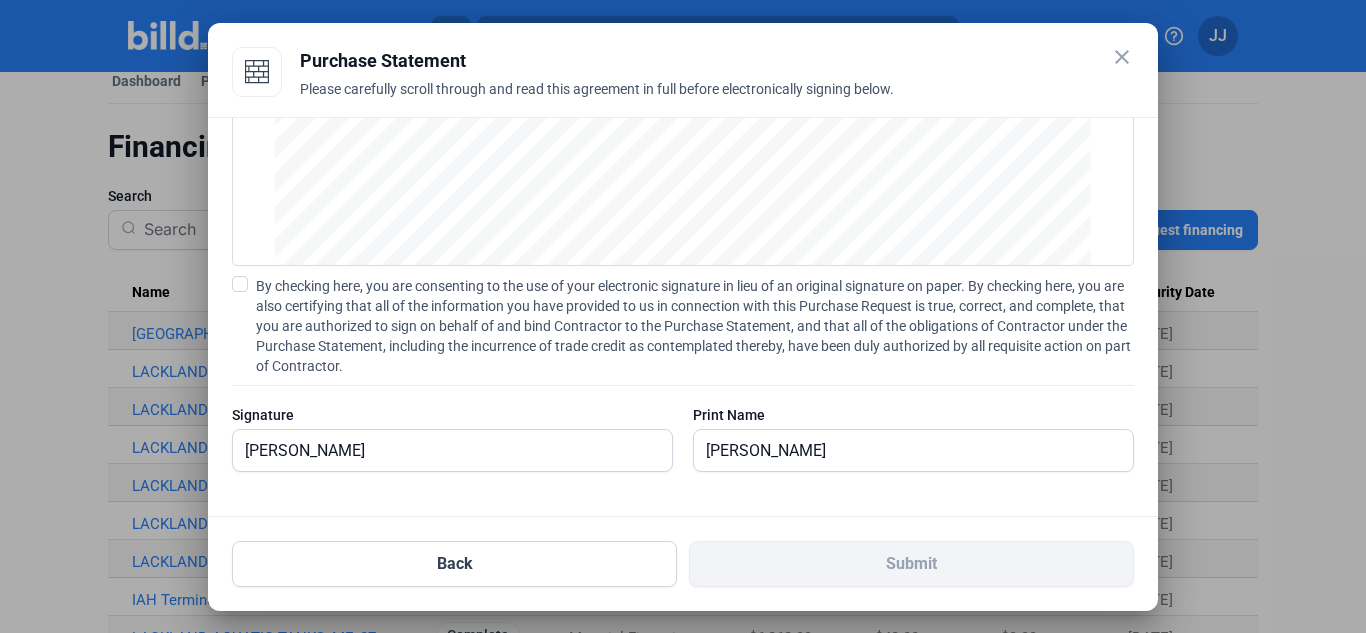 click on "Back   Submit" at bounding box center [683, 552] 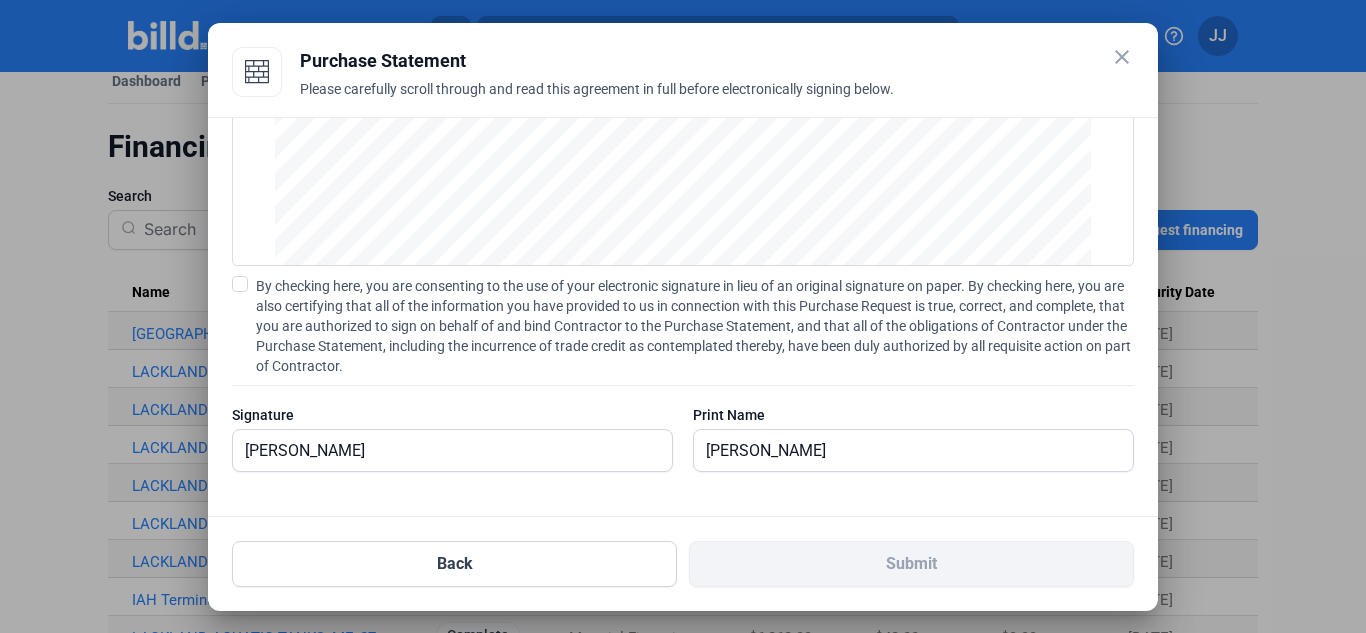 click on "By checking here, you are consenting to the use of your
electronic signature in lieu of an original signature on
paper. By checking here, you are also certifying that all of
the information you have provided to us in connection with
this Purchase Request is true, correct, and complete, that you
are authorized to sign on behalf of and bind Contractor to the
Purchase Statement, and that all of the obligations of
Contractor under the Purchase Statement, including the
incurrence of trade credit as contemplated thereby, have been
duly authorized by all requisite action on part of Contractor.   Signature  [PERSON_NAME]  Print Name  [PERSON_NAME]" at bounding box center (683, 384) 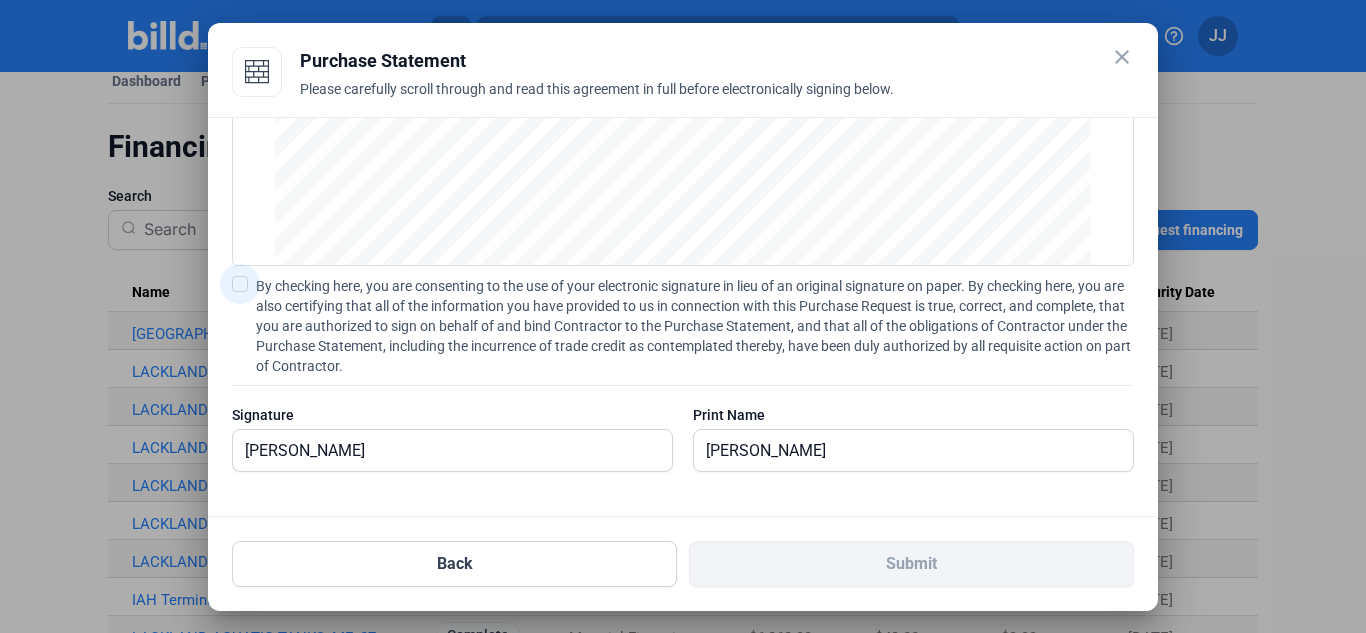 drag, startPoint x: 1093, startPoint y: 351, endPoint x: 1078, endPoint y: 271, distance: 81.394104 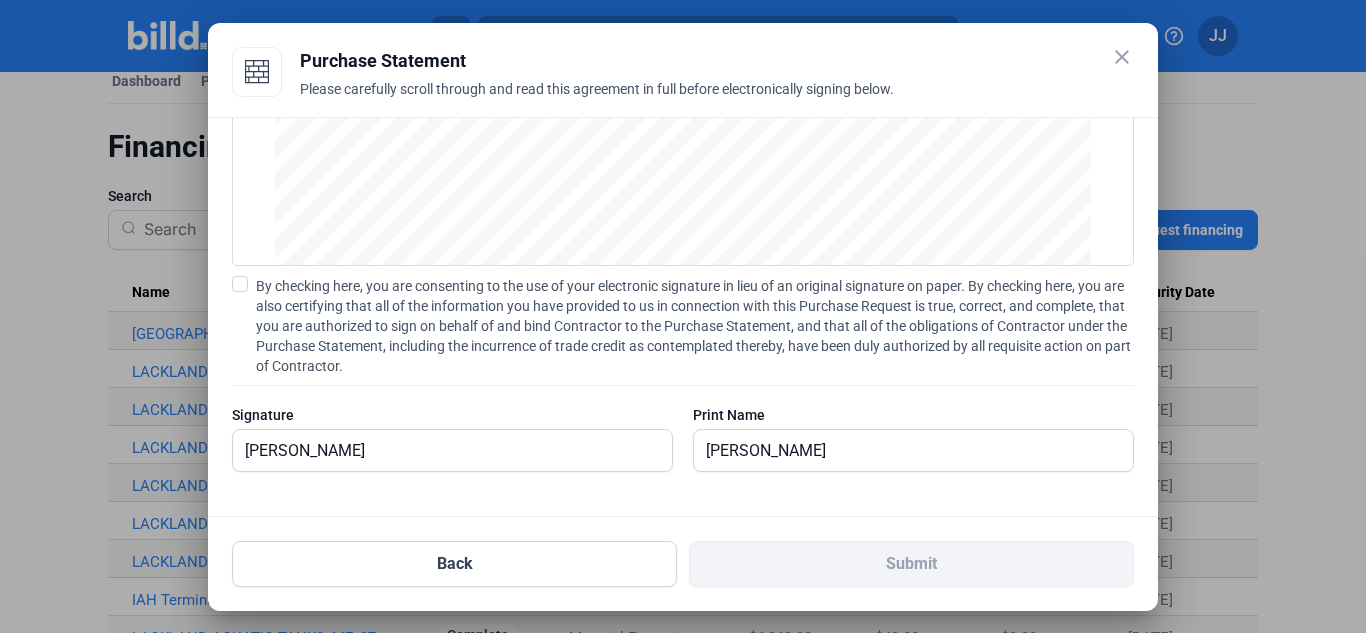 click on "SCSU Thanks you for your business!!!" at bounding box center [683, -256] 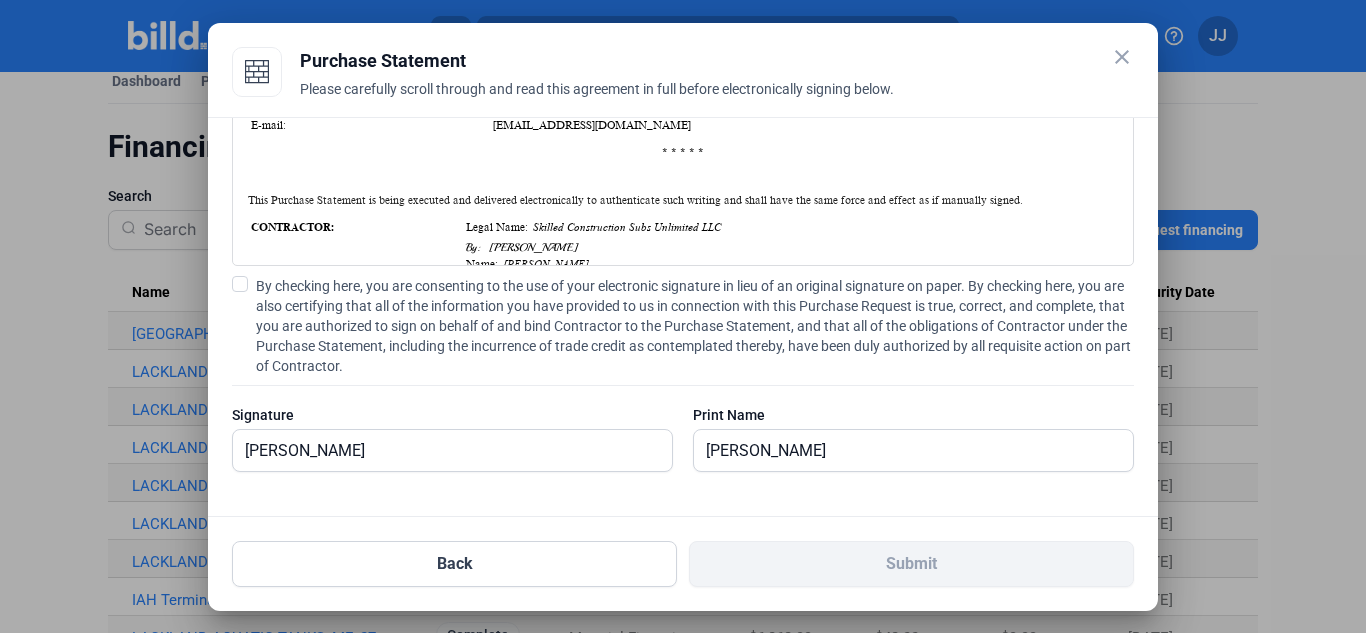scroll, scrollTop: 388, scrollLeft: 0, axis: vertical 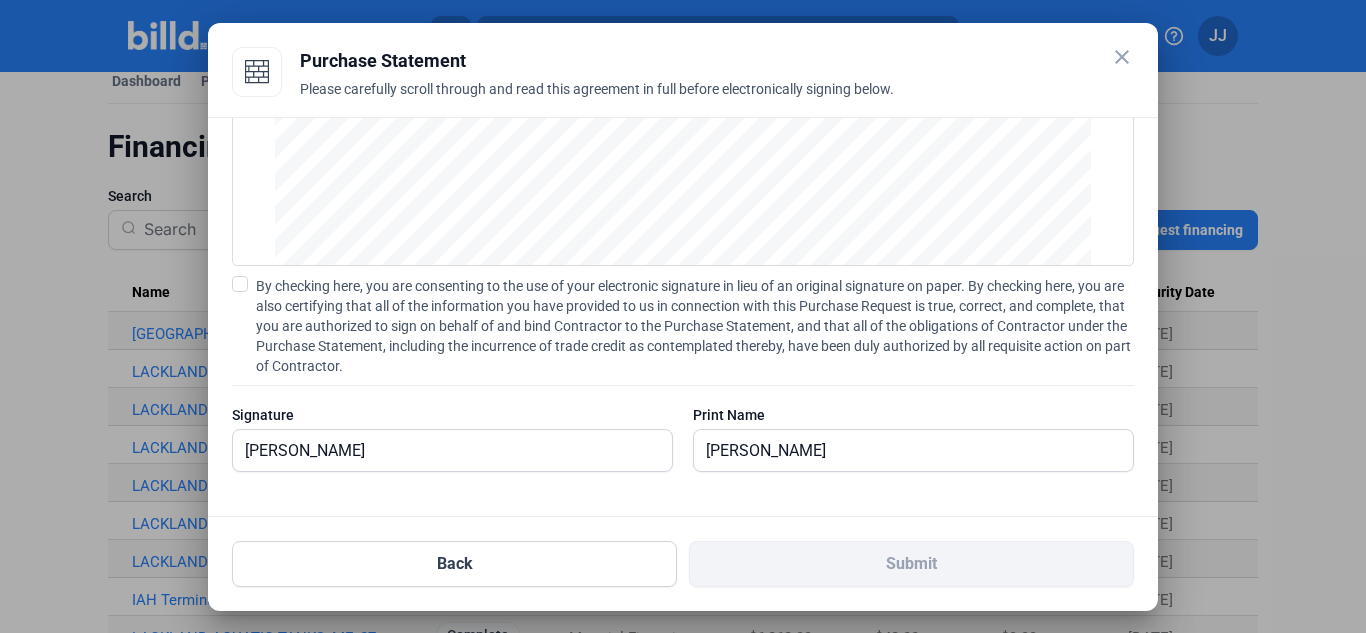 click on "Back   Submit" at bounding box center (683, 552) 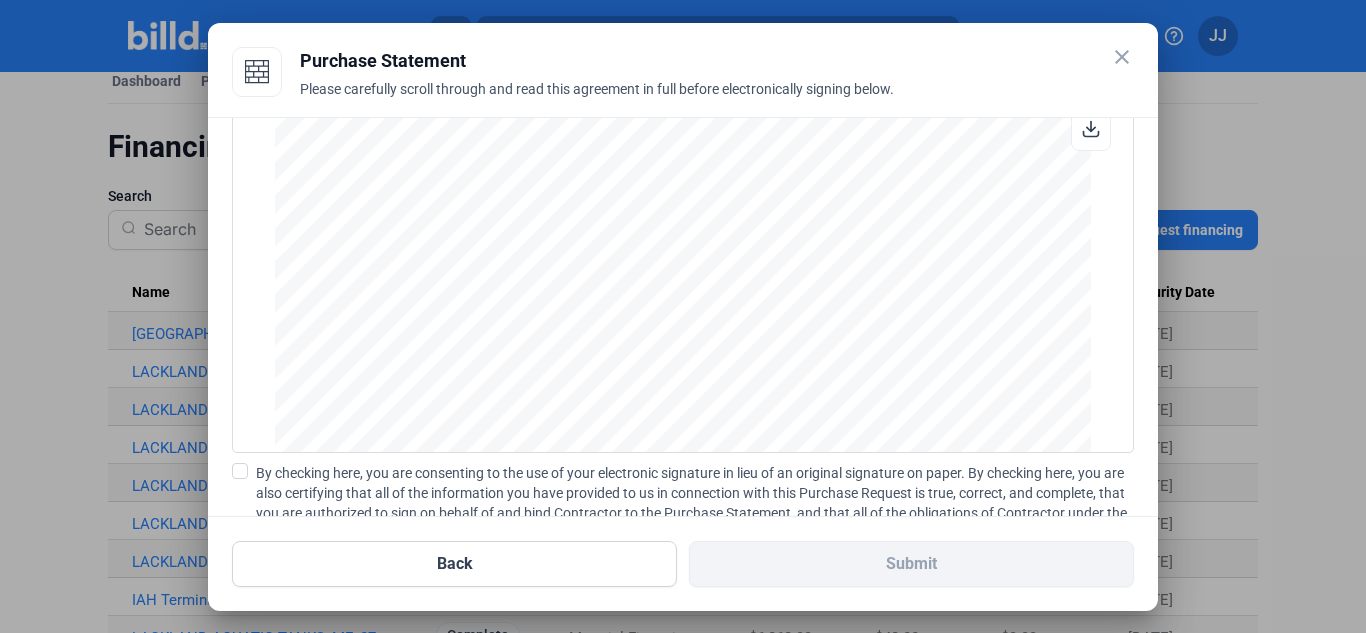 scroll, scrollTop: 0, scrollLeft: 0, axis: both 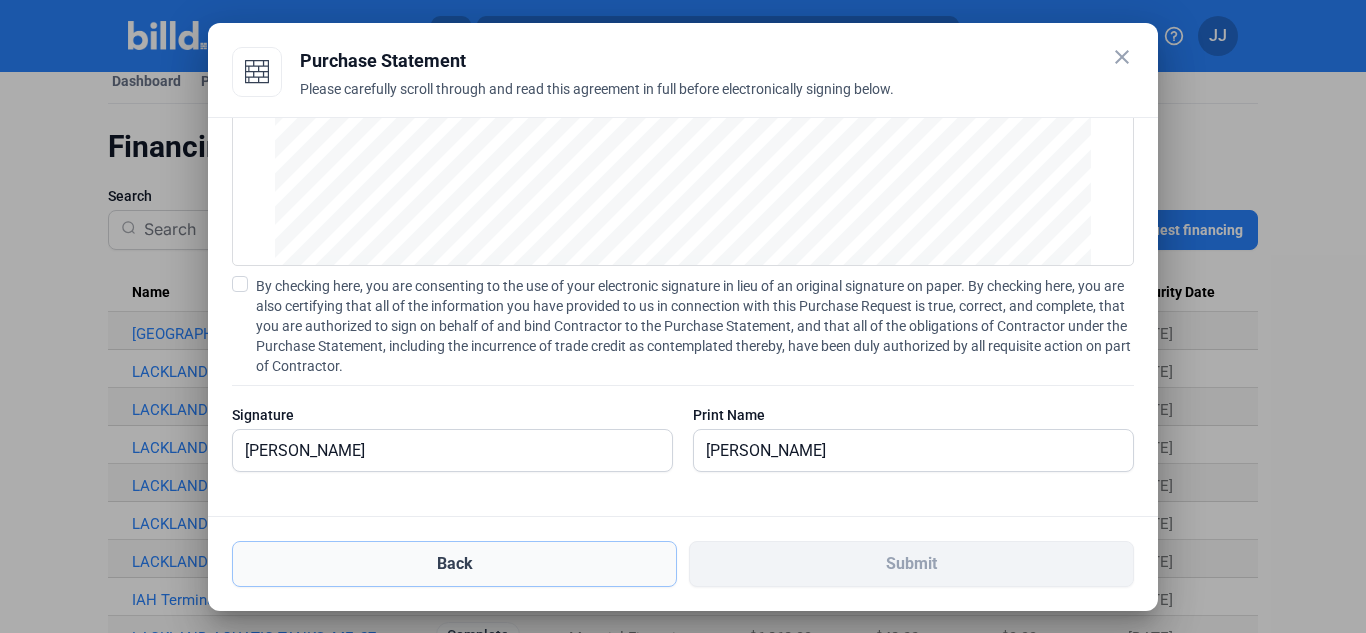 click on "Back" at bounding box center [454, 564] 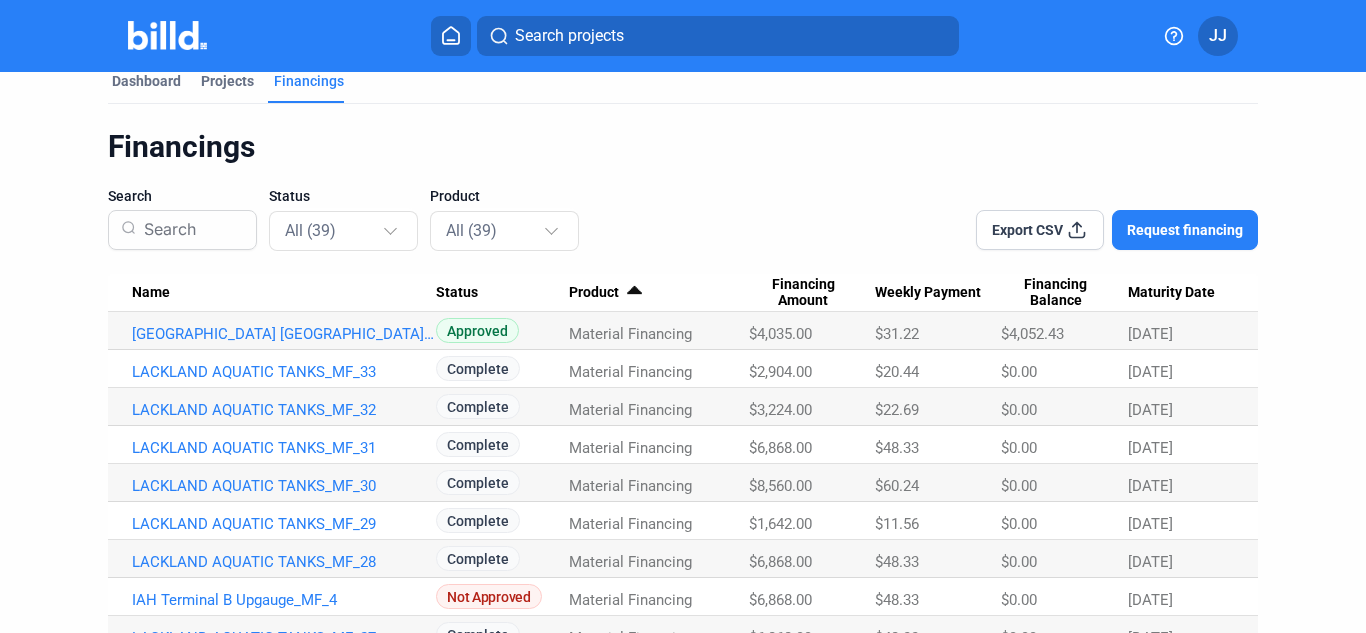 click on "Request financing" at bounding box center [1185, 230] 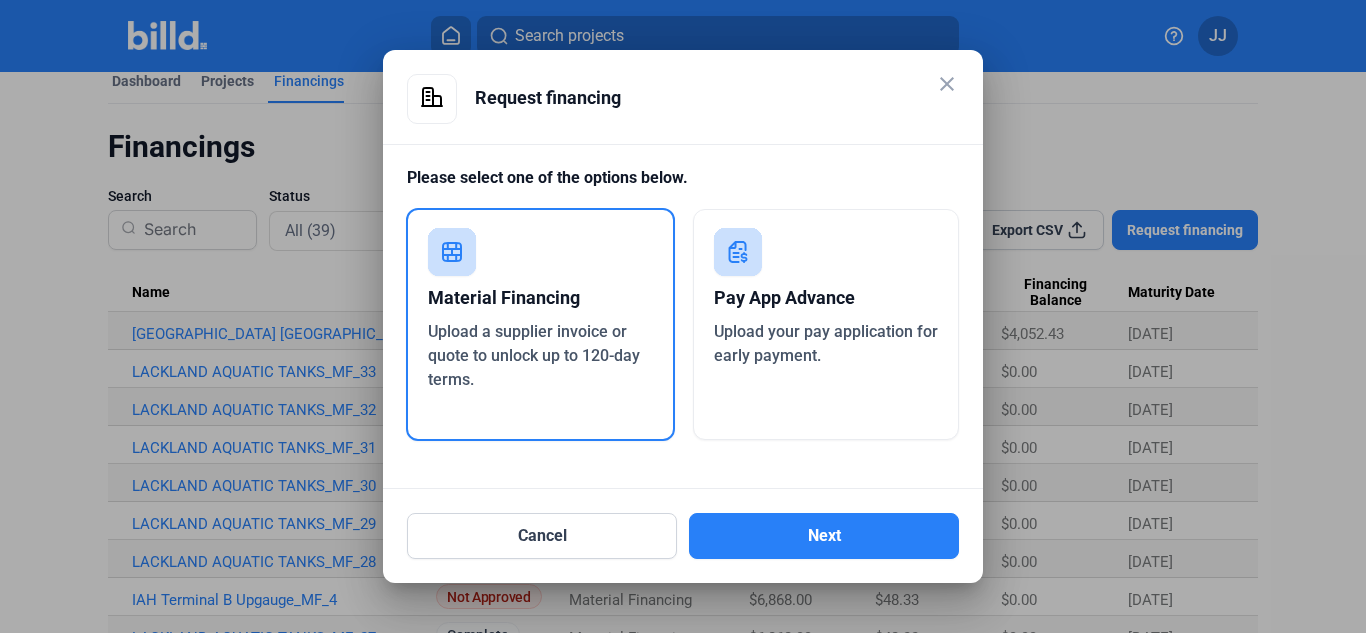 click on "Material Financing" at bounding box center [540, 298] 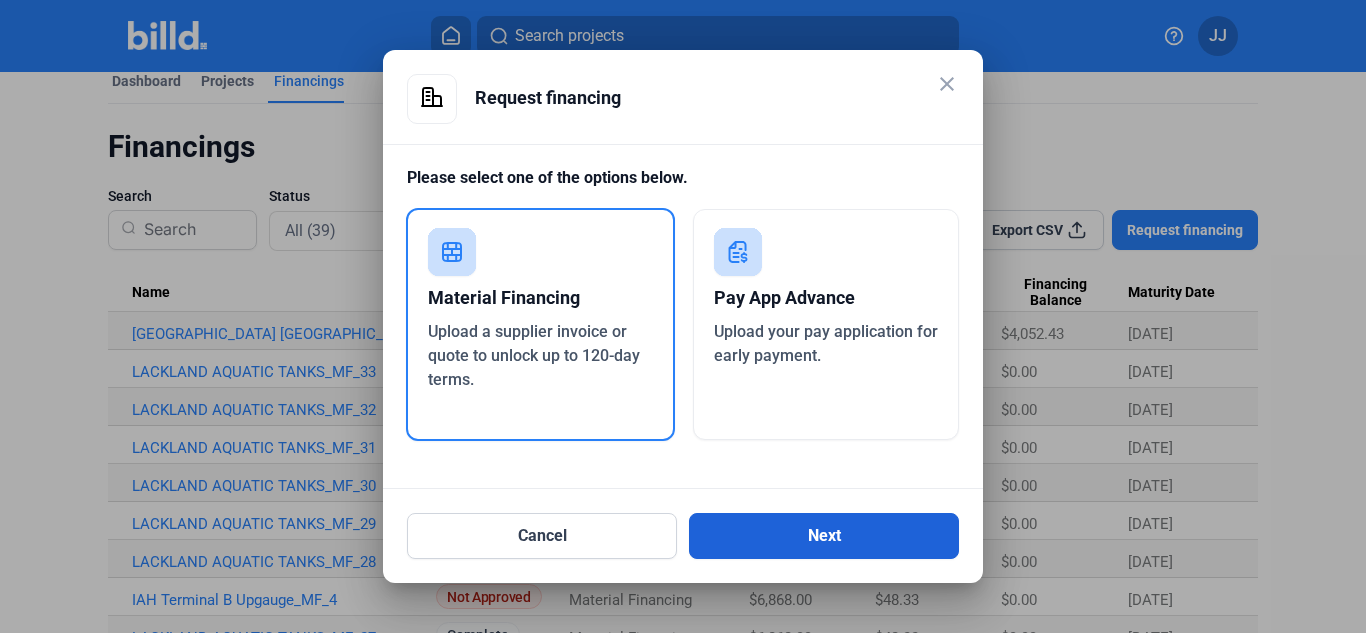 click on "Next" at bounding box center (824, 536) 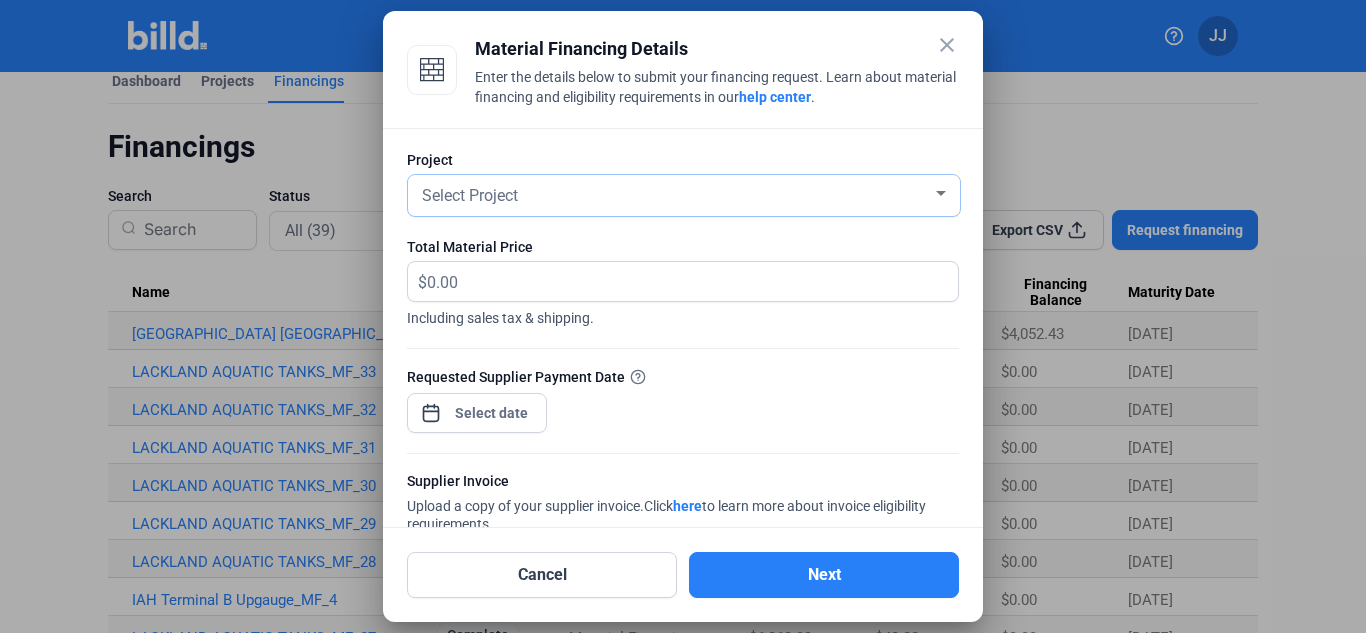 click on "Select Project" at bounding box center (684, 195) 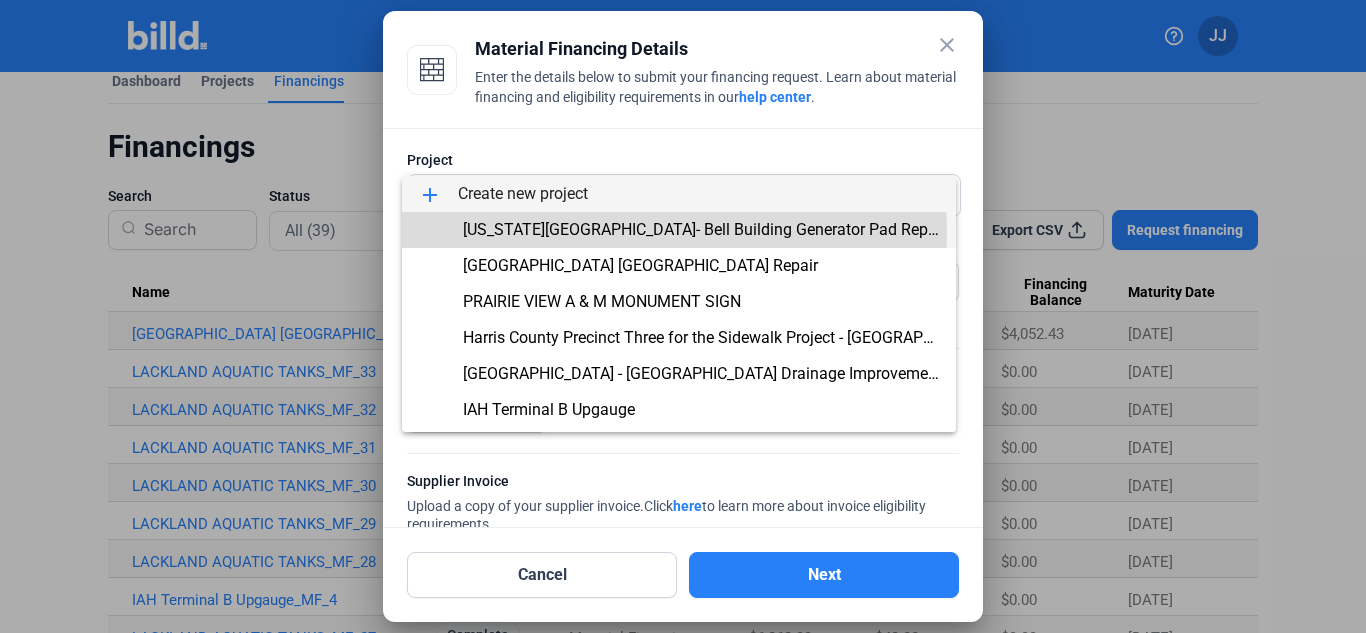 click on "[US_STATE][GEOGRAPHIC_DATA]- Bell Building Generator Pad Replacement" at bounding box center (728, 229) 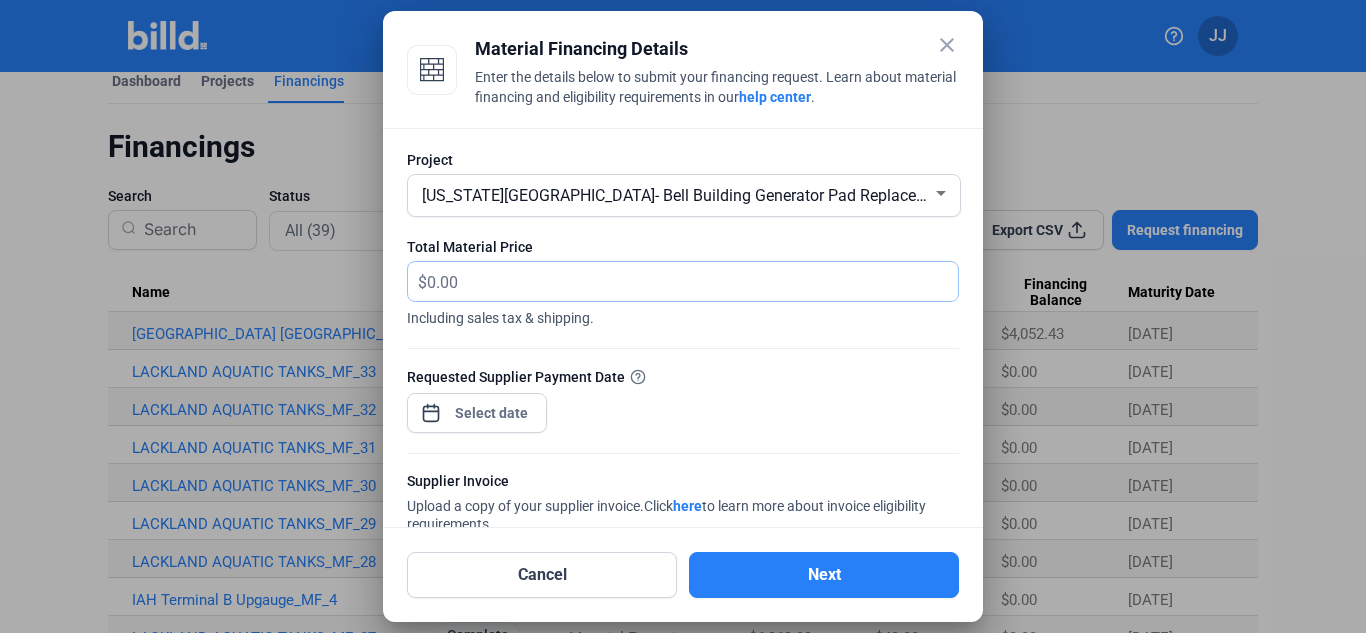 click at bounding box center [692, 281] 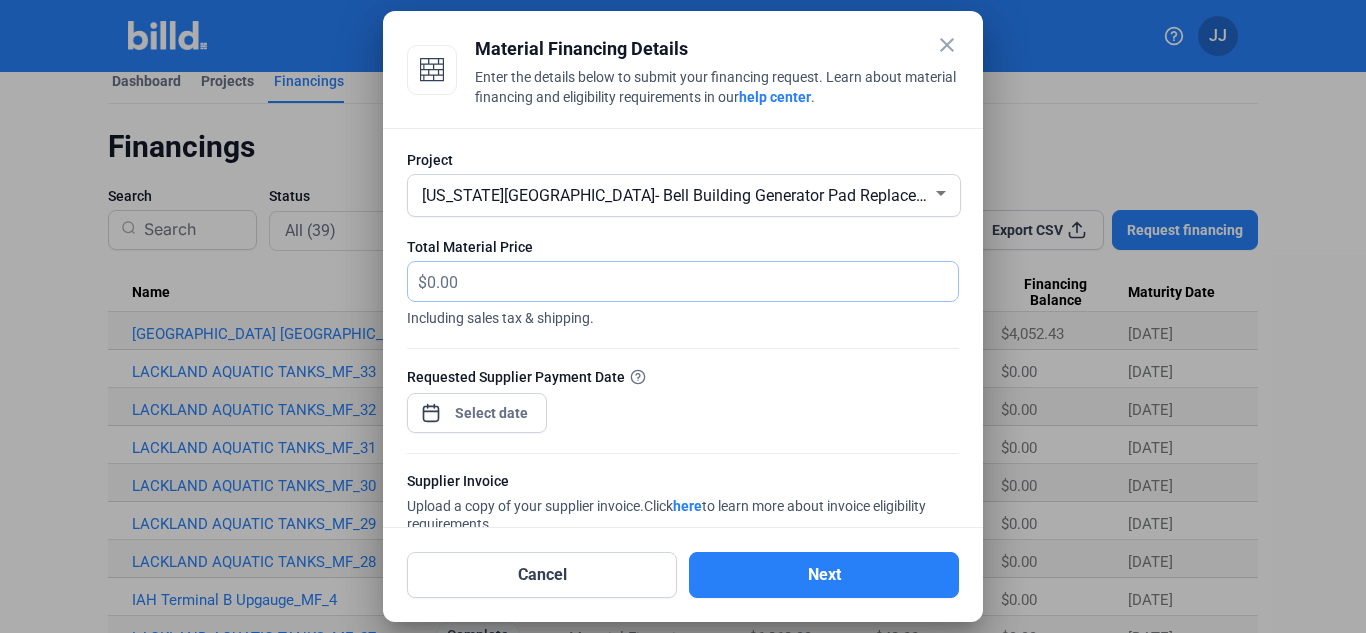 type on "18,697.00" 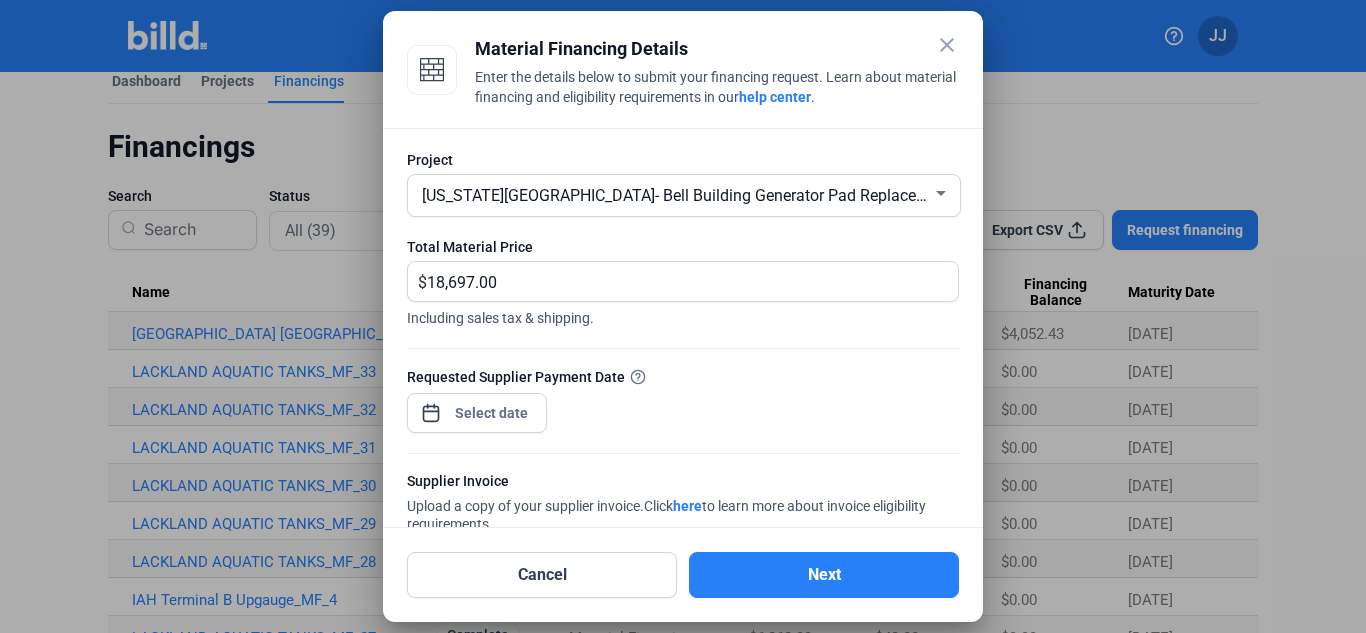 click on "close  Material Financing Details   Enter the details below to submit your financing request. Learn about material financing and eligibility requirements in our   help center .  Project  [US_STATE][GEOGRAPHIC_DATA]- Bell Building Generator Pad Replacement  Total Material Price  $ 18,697.00 Including sales tax & shipping.  Requested Supplier Payment Date   Supplier Invoice   Upload a copy of your supplier invoice.   Click  here  to learn more about invoice eligibility requirements.  Click to upload  Tap to upload or drag and drop  Up to 20 files, max size per file is 15MB   Cancel   Next" at bounding box center (683, 316) 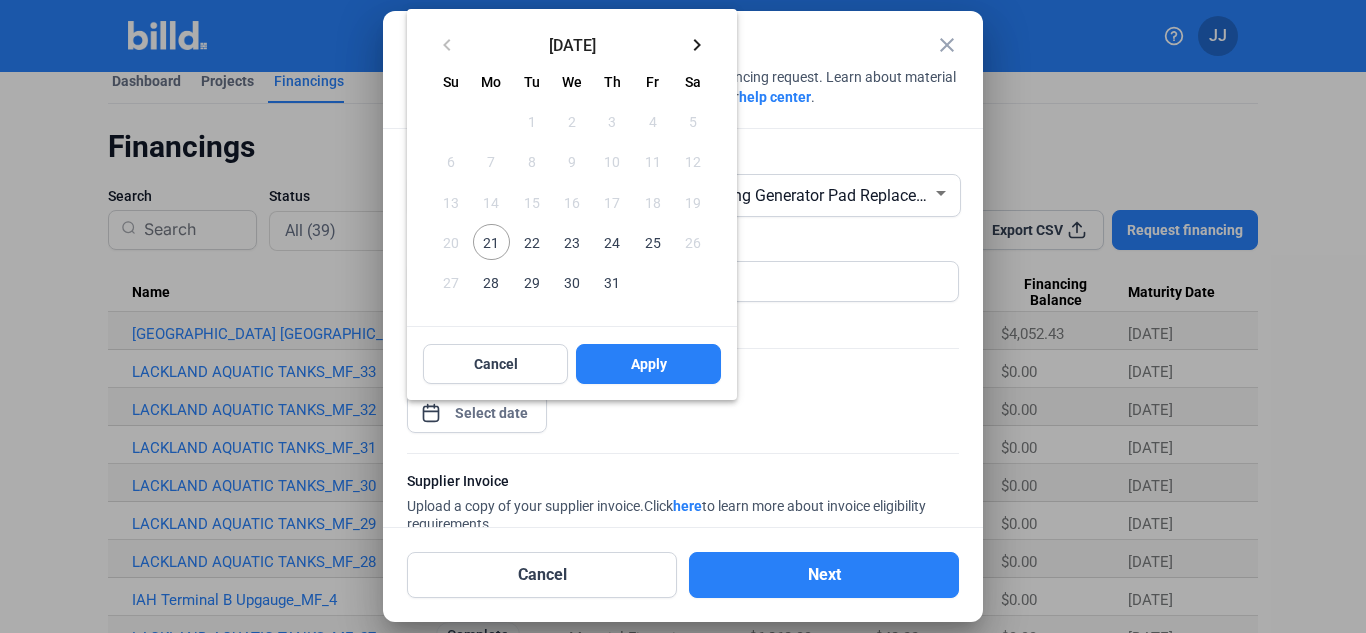 click on "22" at bounding box center (532, 242) 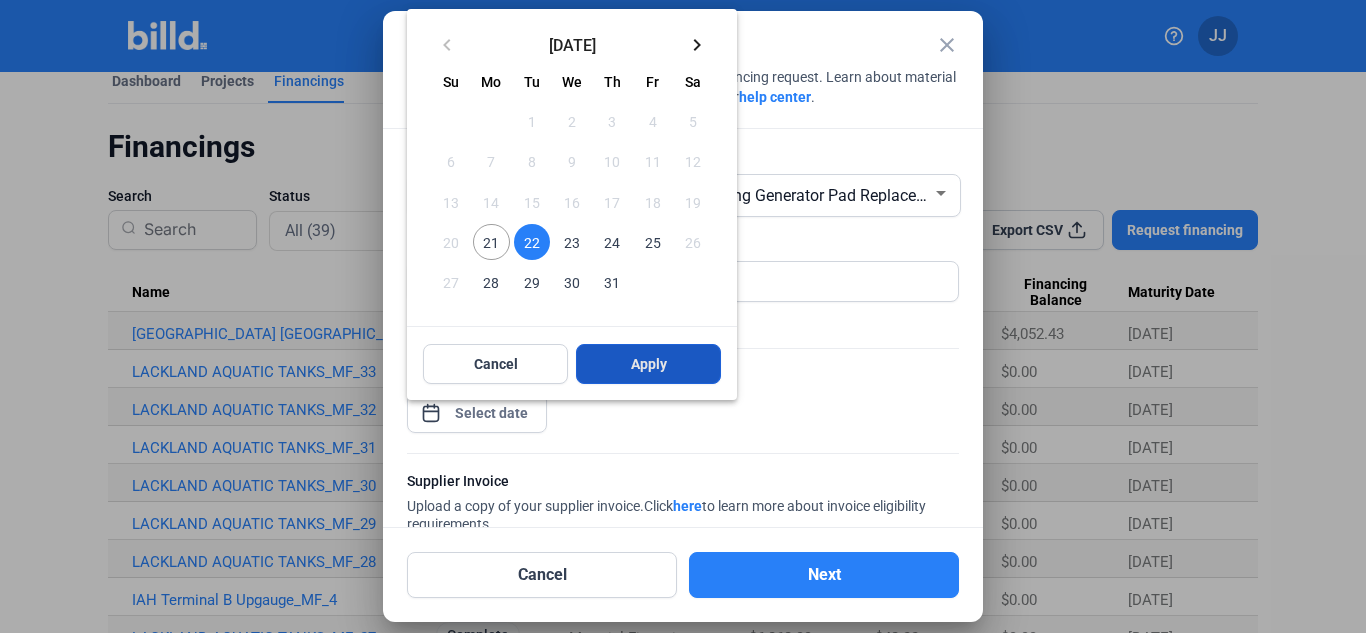 click on "Apply" at bounding box center [648, 364] 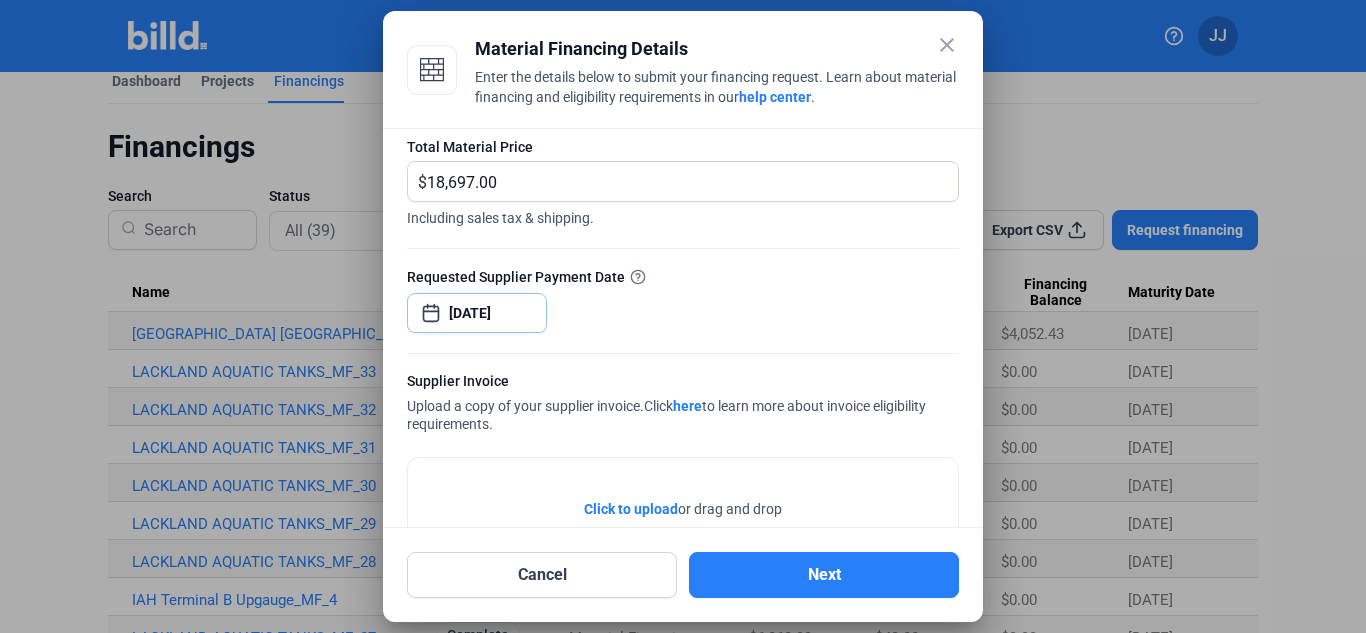 scroll, scrollTop: 192, scrollLeft: 0, axis: vertical 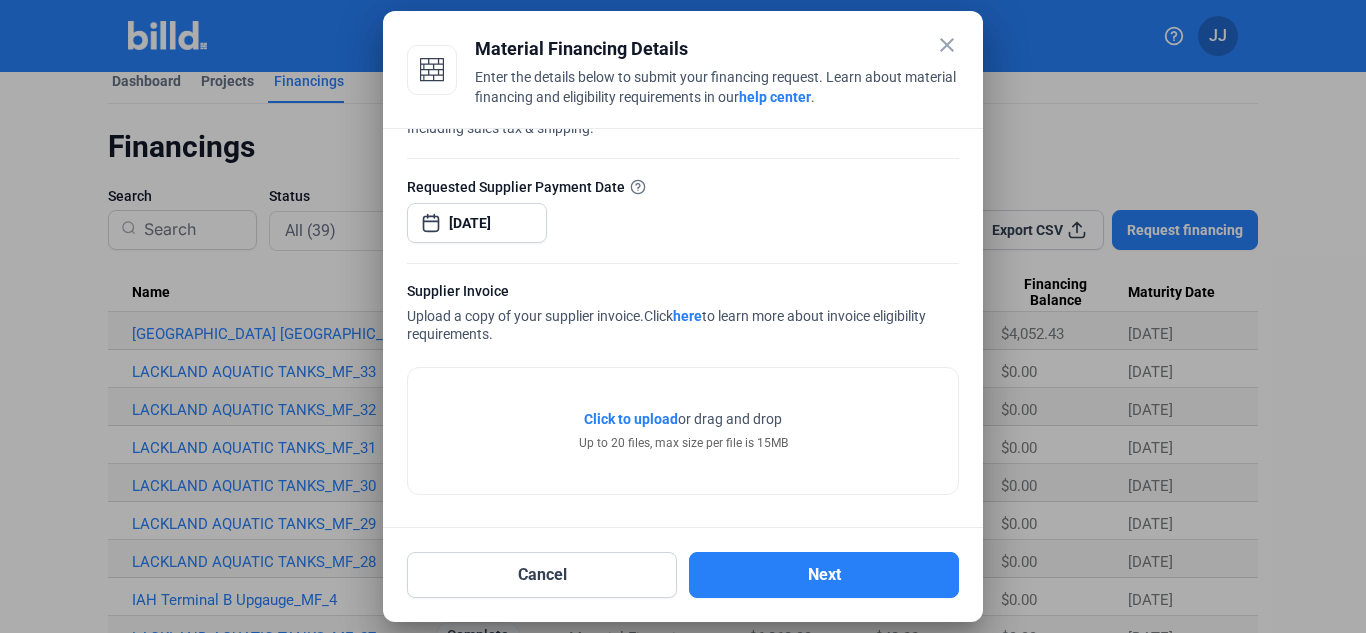 click on "Click to upload" 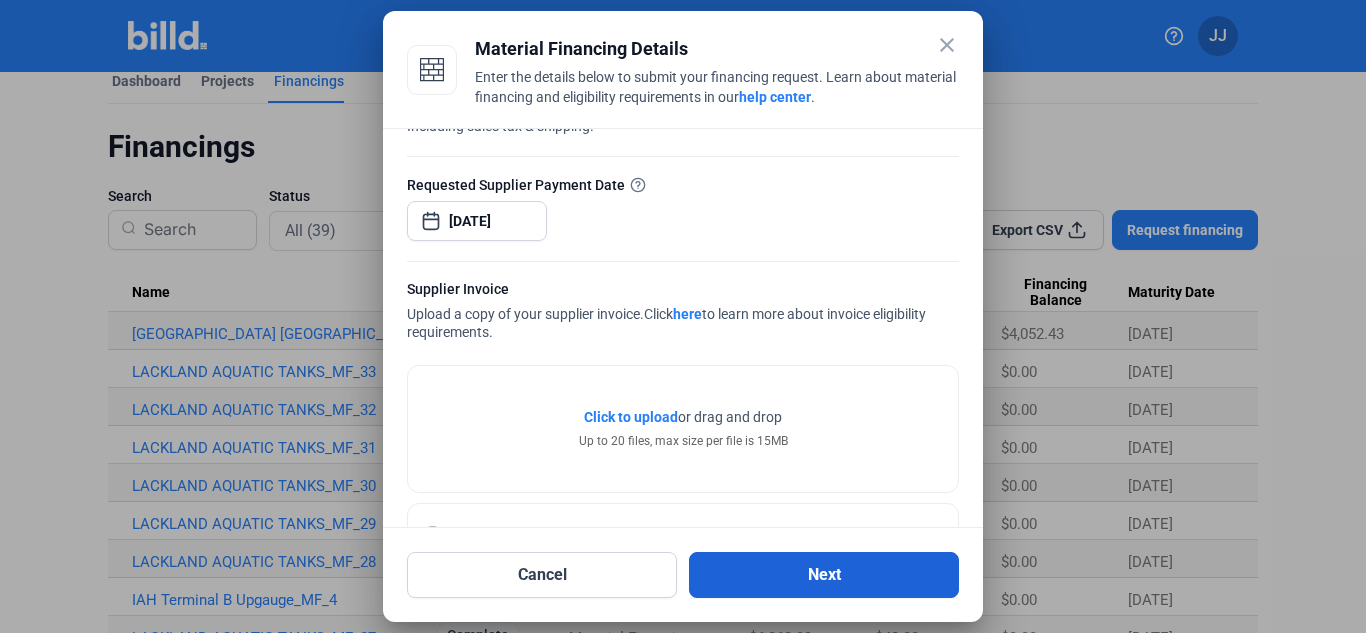 click on "Next" at bounding box center [824, 575] 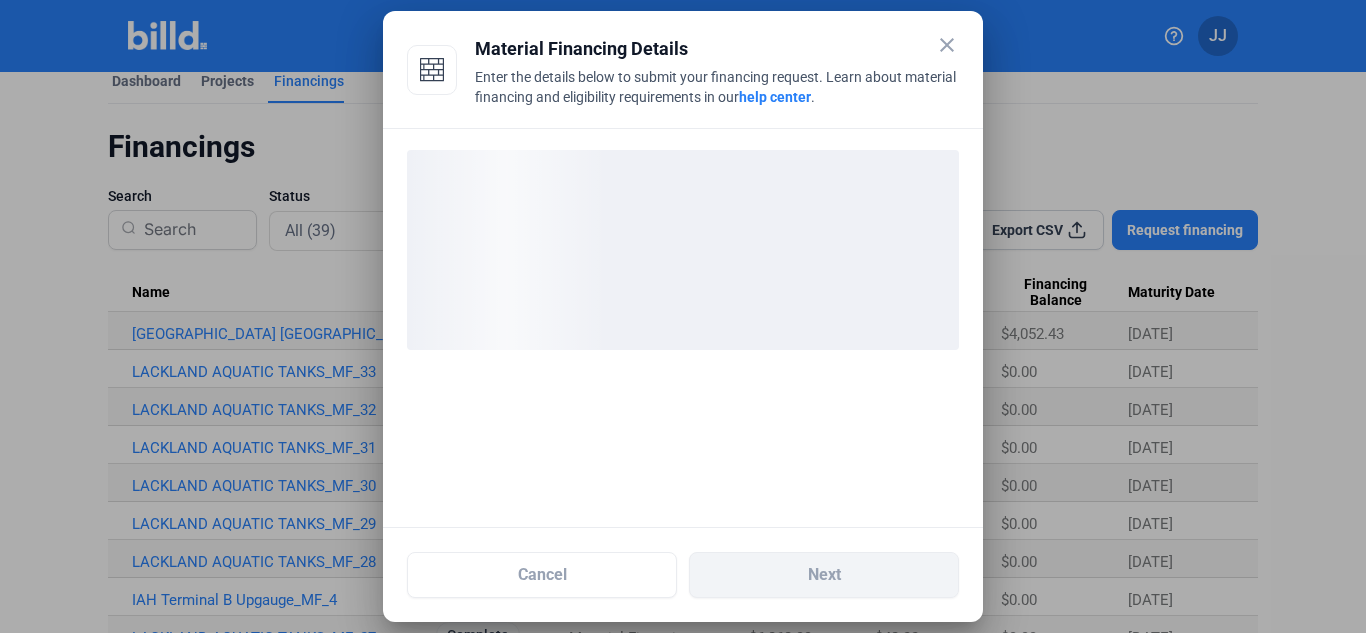 scroll, scrollTop: 0, scrollLeft: 0, axis: both 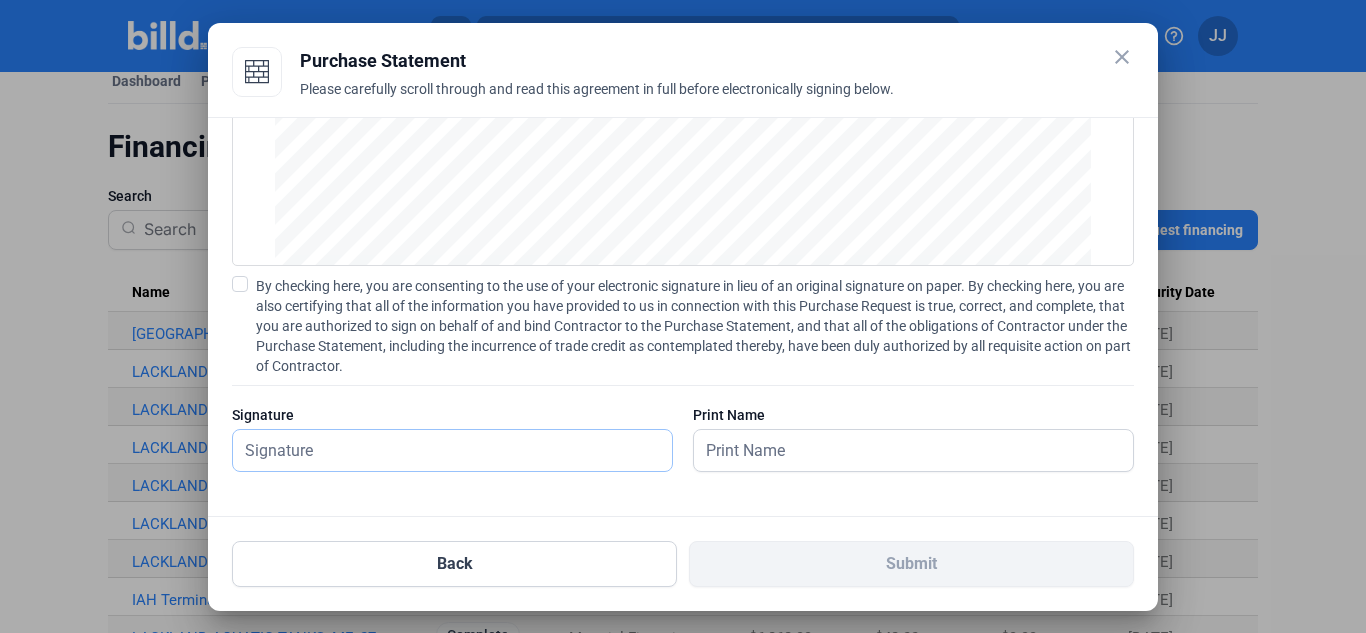 click at bounding box center (441, 450) 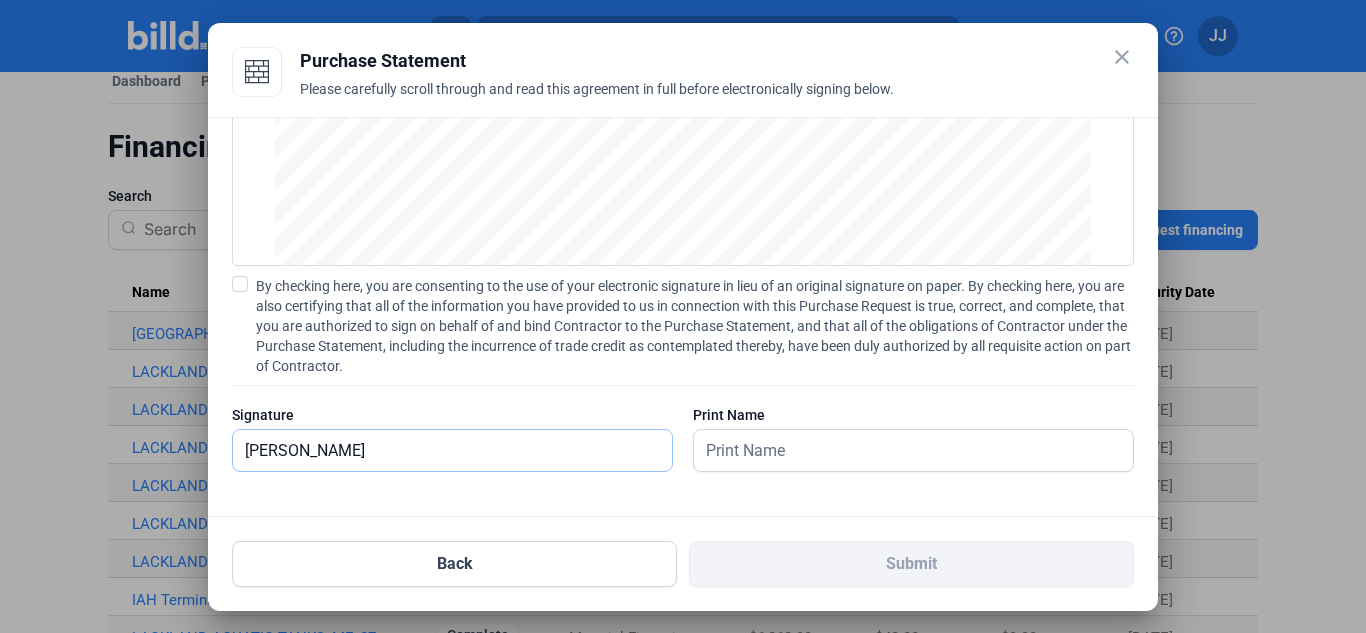 type on "[PERSON_NAME]" 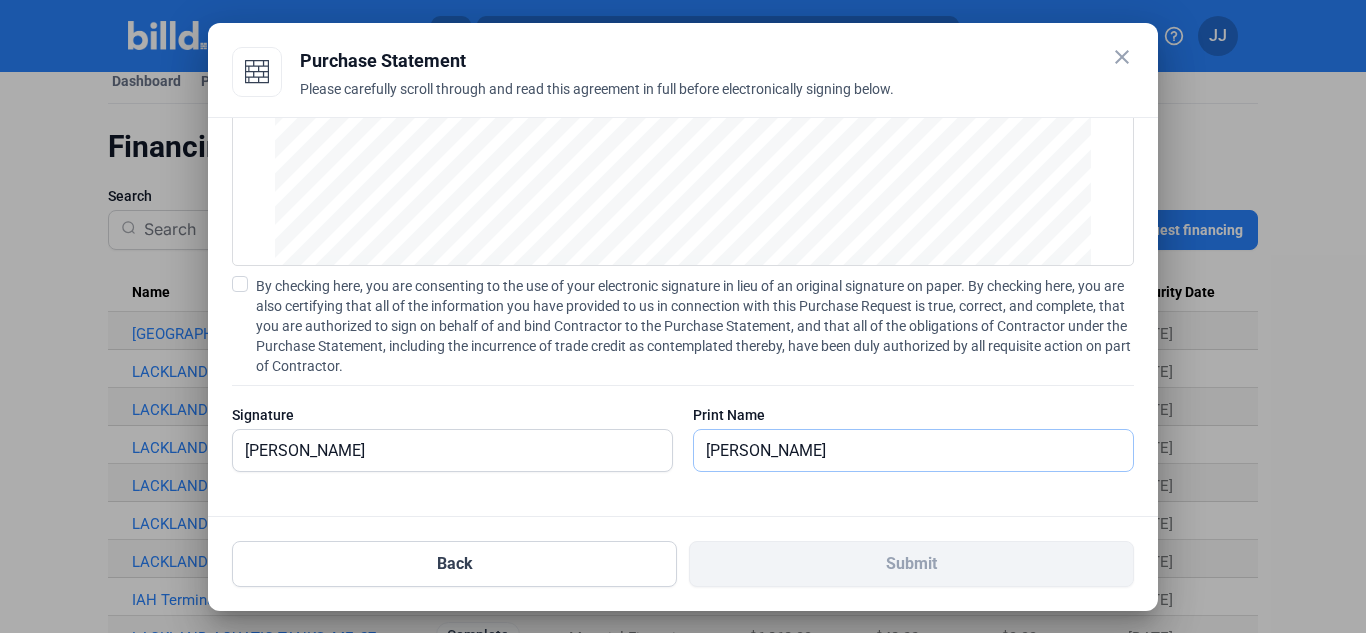 type on "[PERSON_NAME]" 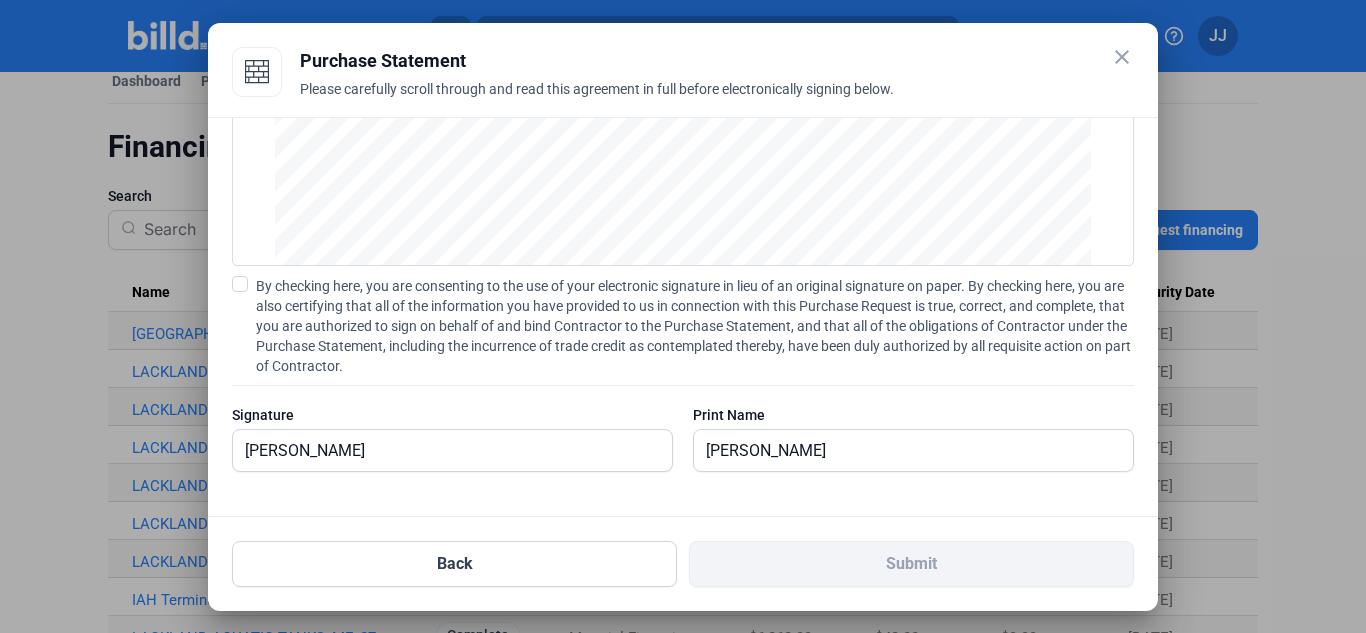 click at bounding box center (452, 482) 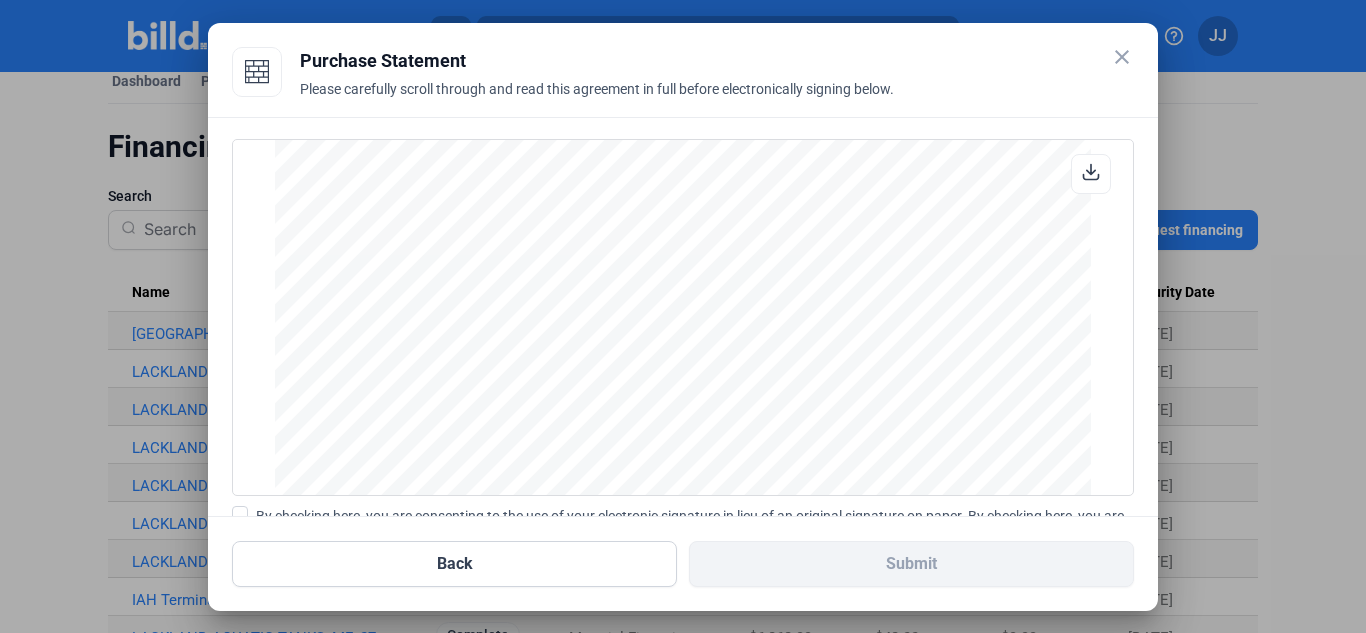 scroll, scrollTop: 230, scrollLeft: 0, axis: vertical 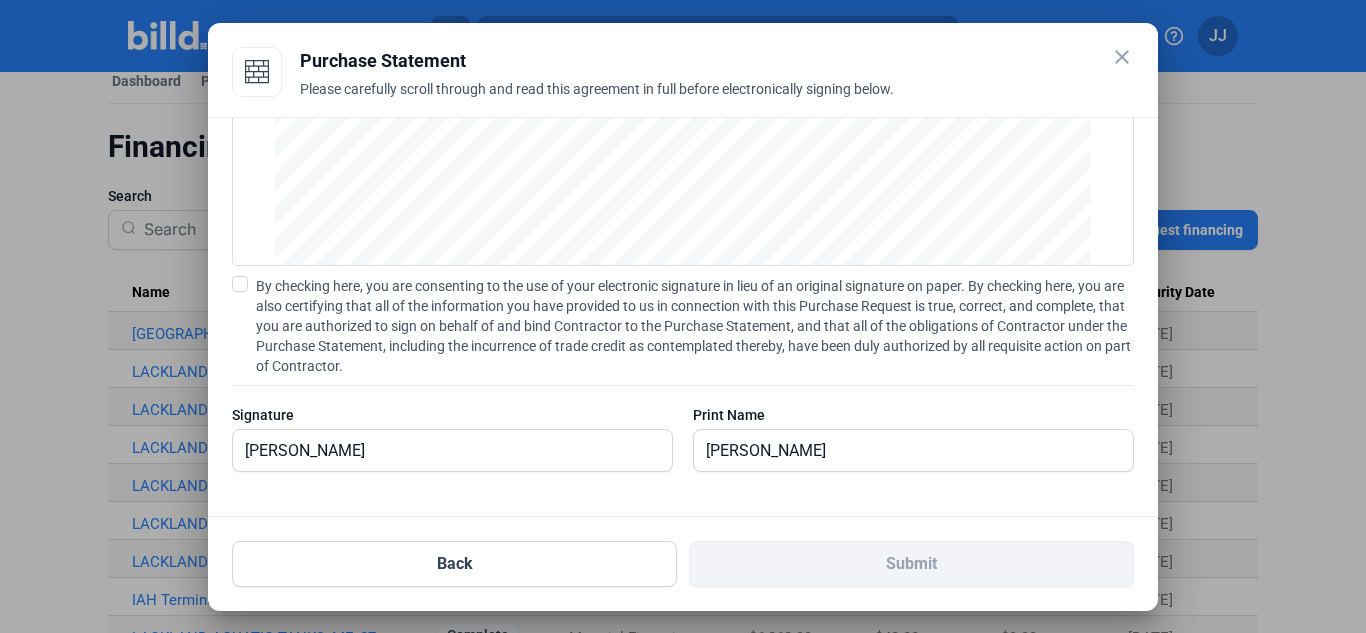 click at bounding box center (240, 284) 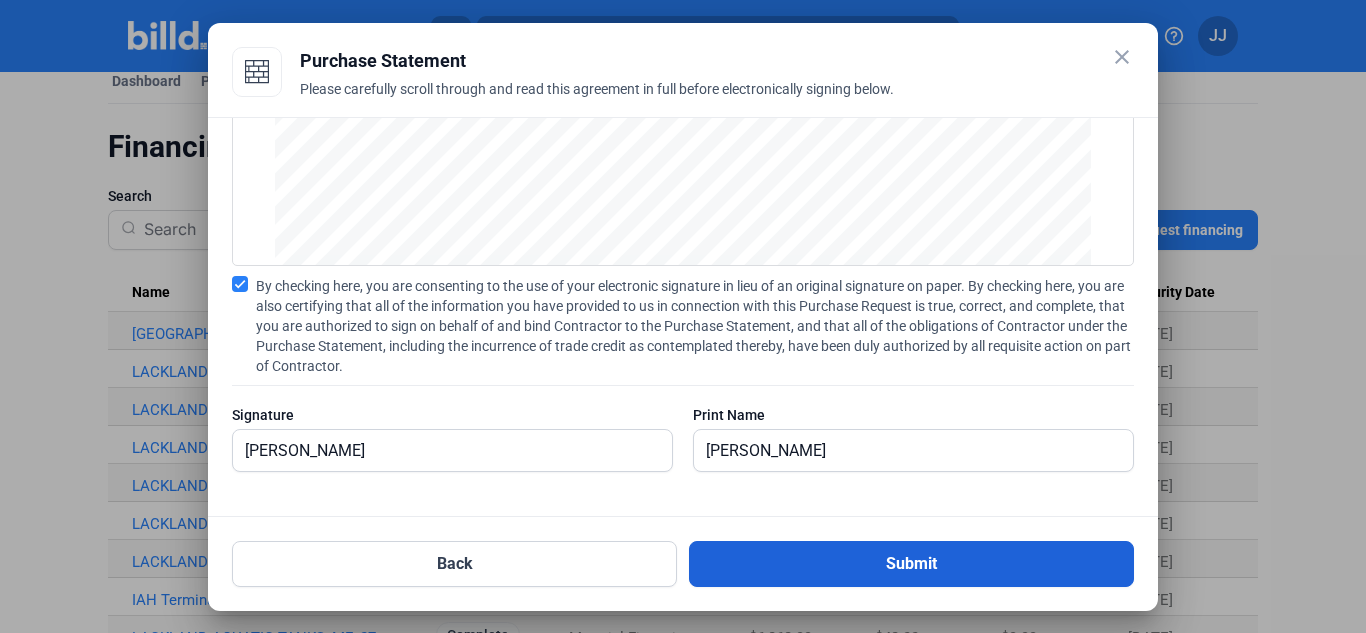 click on "Submit" at bounding box center (911, 564) 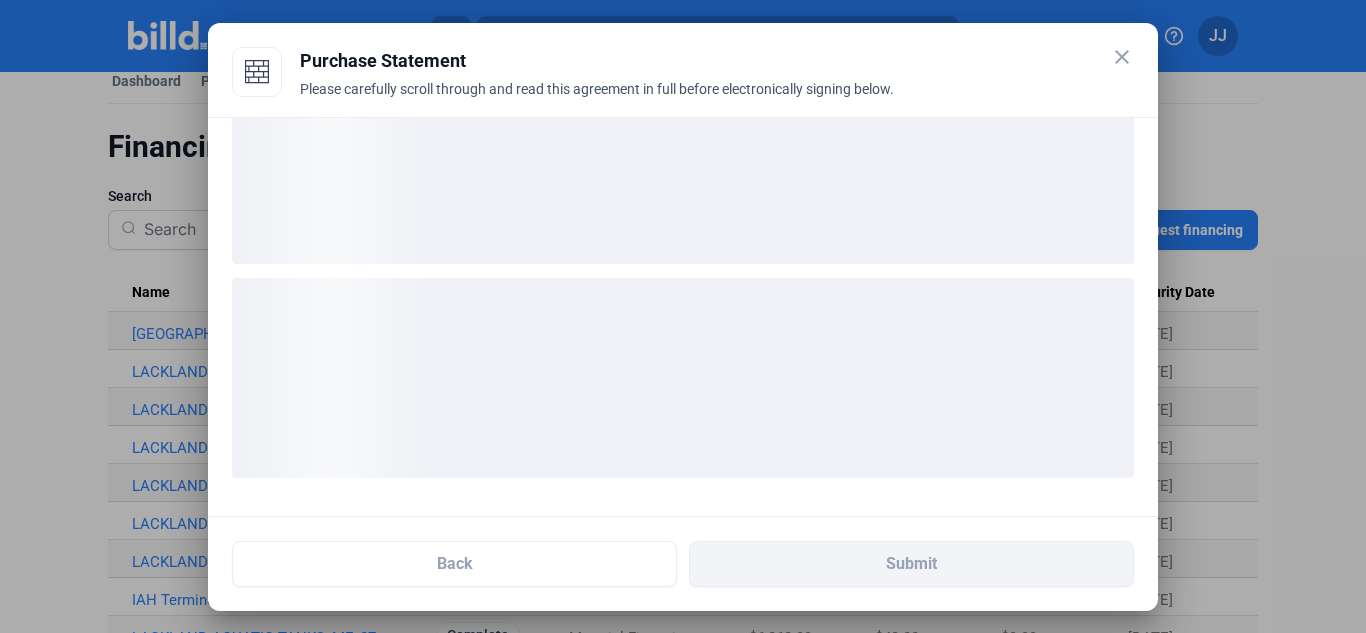 scroll, scrollTop: 75, scrollLeft: 0, axis: vertical 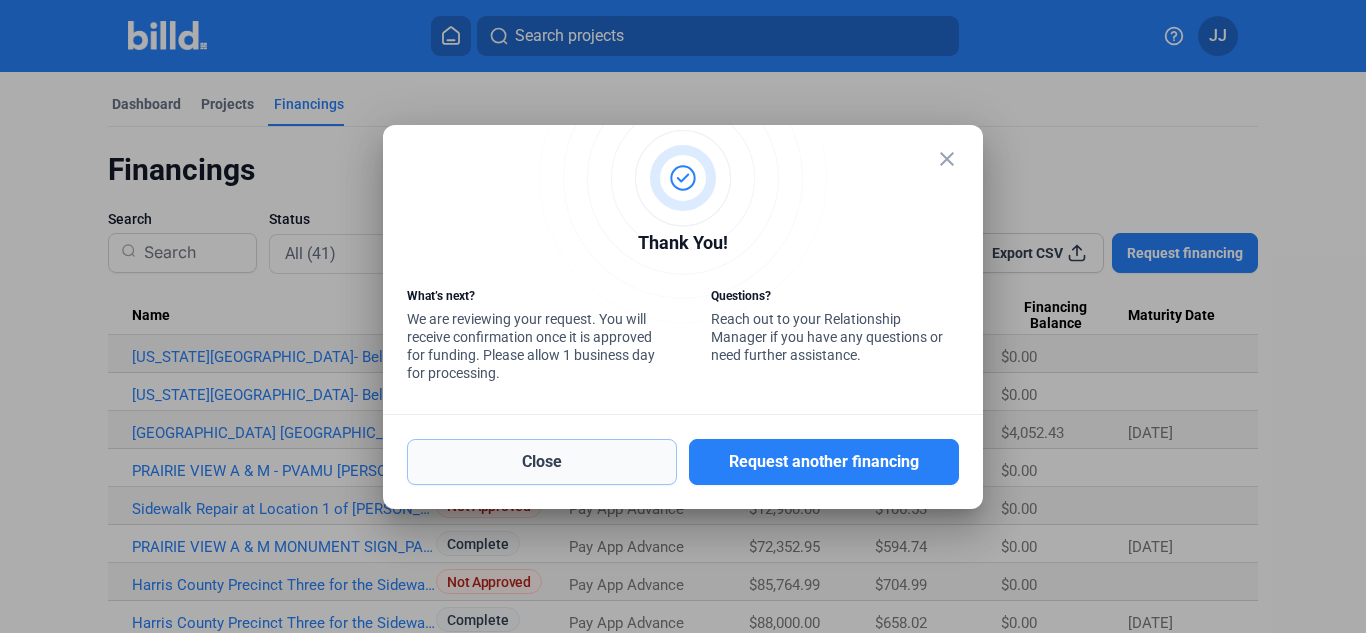 click on "Close" at bounding box center (542, 462) 